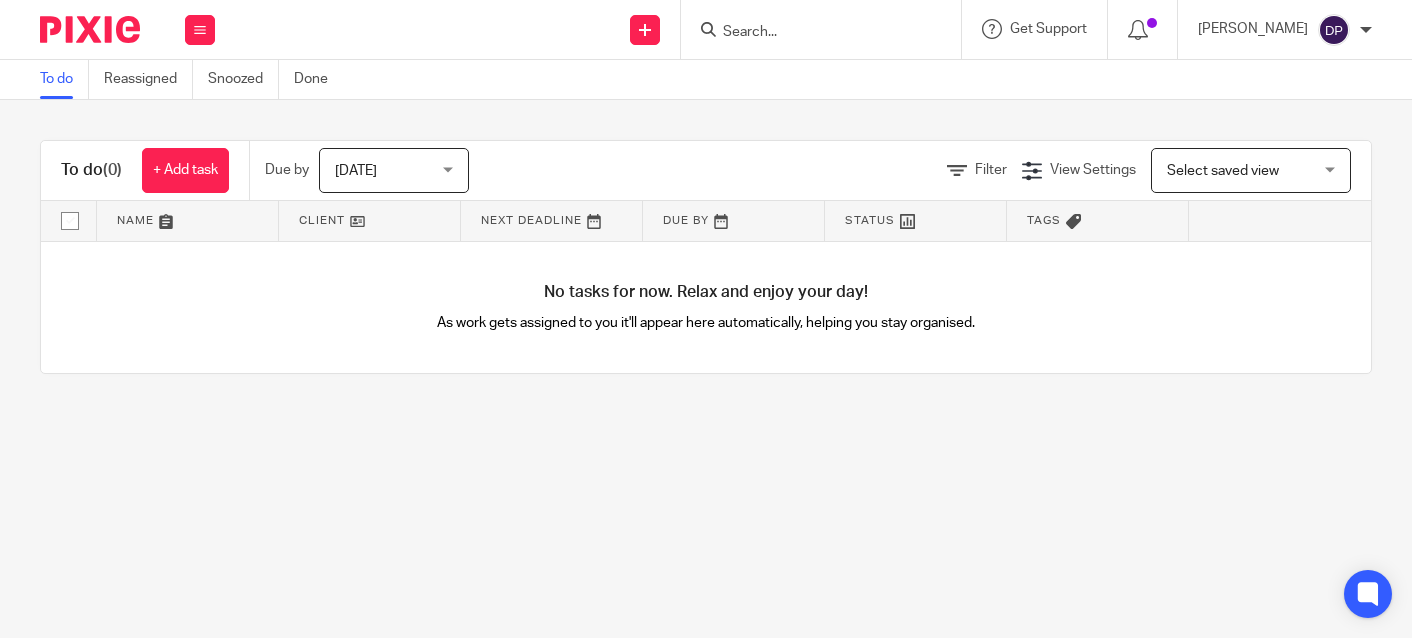 scroll, scrollTop: 0, scrollLeft: 0, axis: both 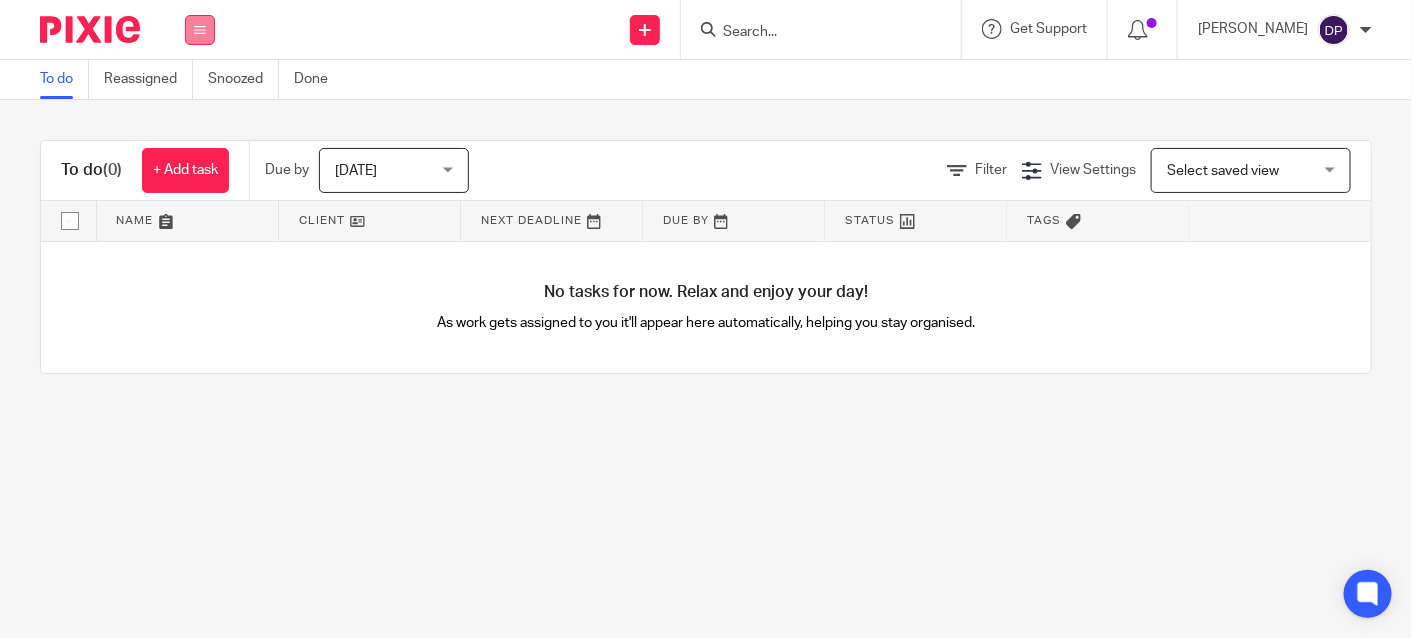 click at bounding box center (200, 30) 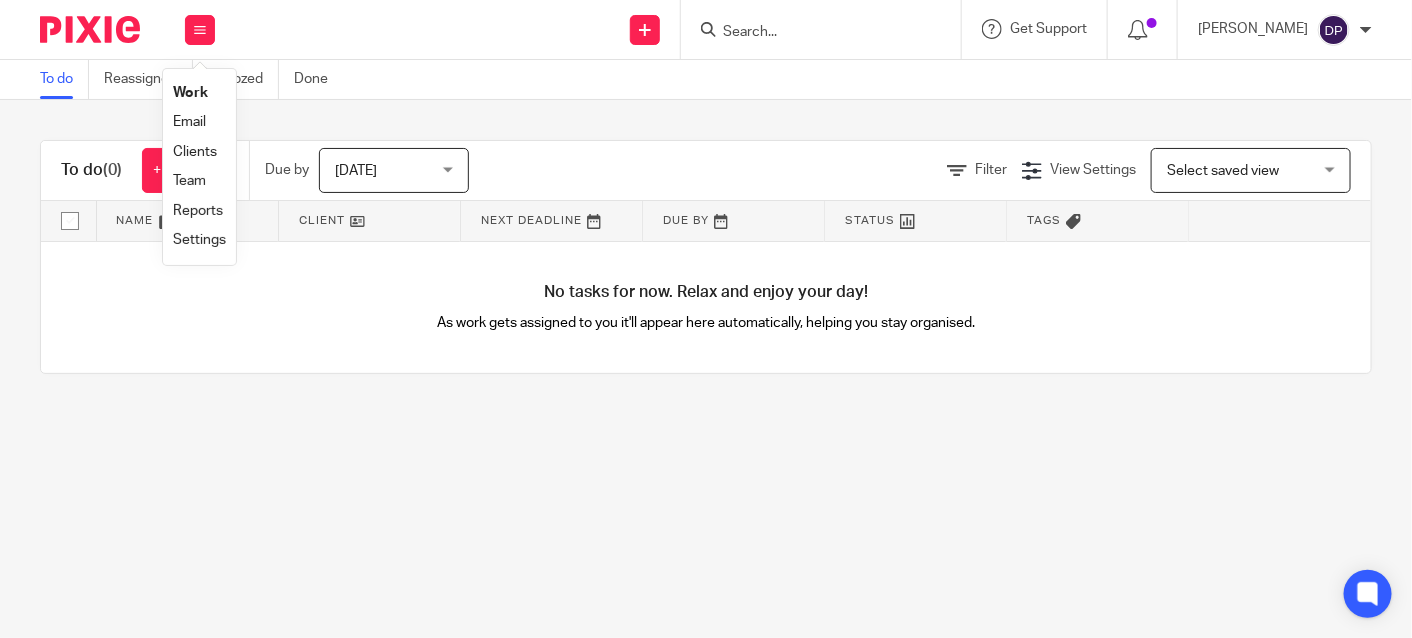 click on "Clients" at bounding box center [195, 152] 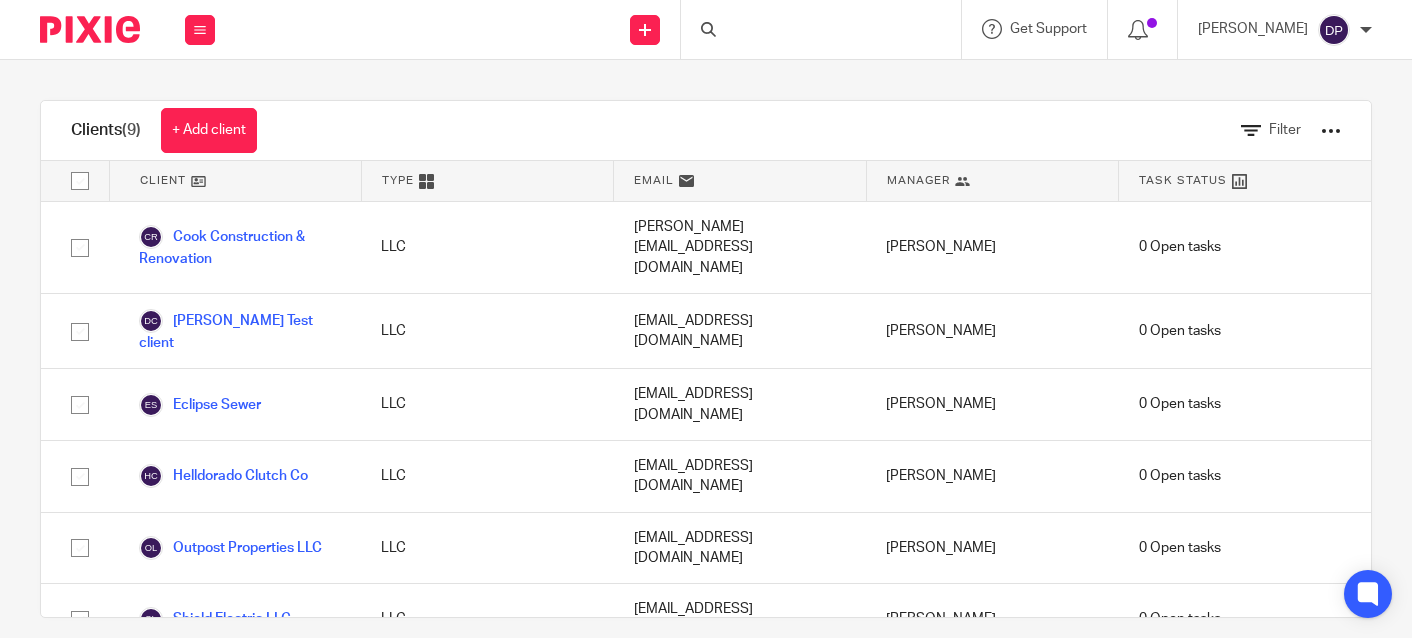 scroll, scrollTop: 0, scrollLeft: 0, axis: both 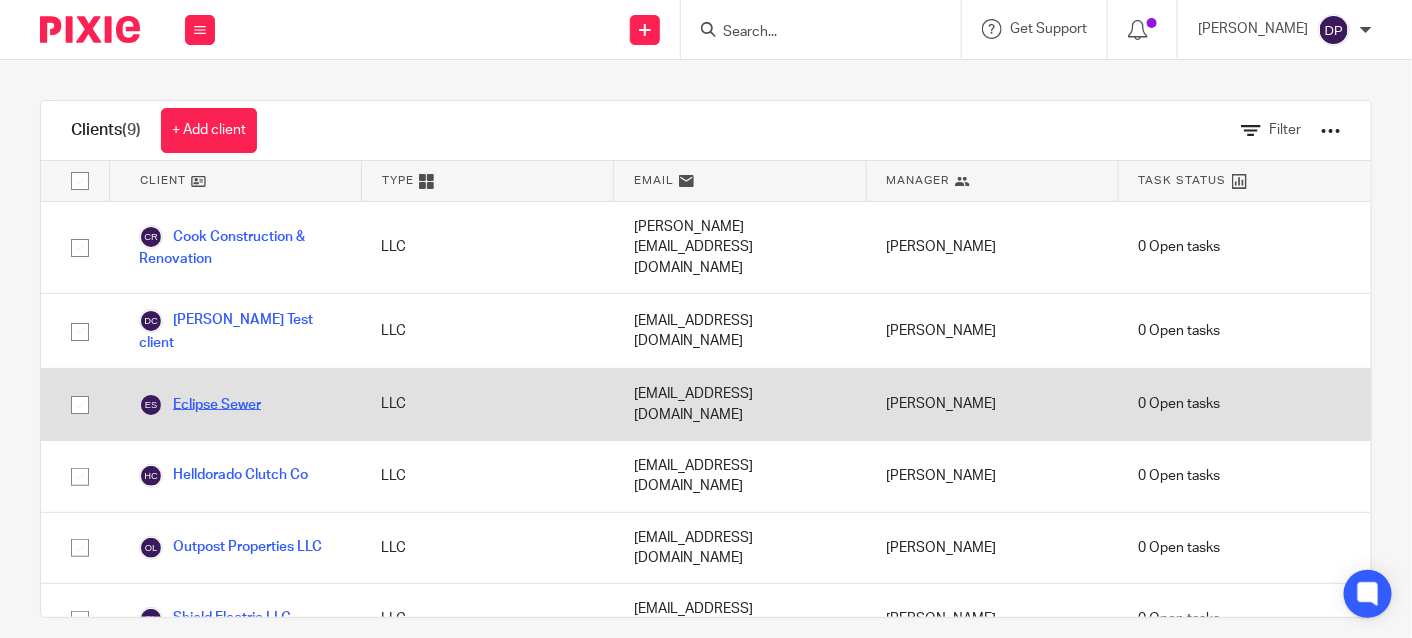click on "Eclipse Sewer" at bounding box center [200, 405] 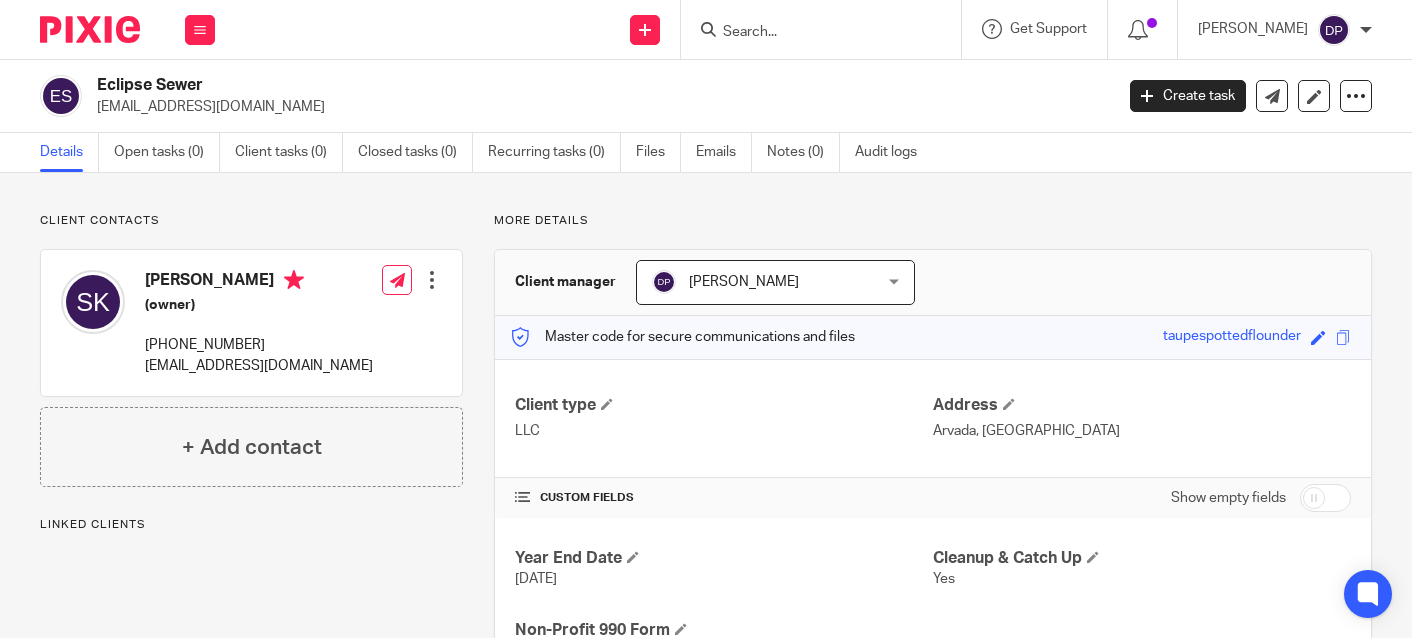 scroll, scrollTop: 0, scrollLeft: 0, axis: both 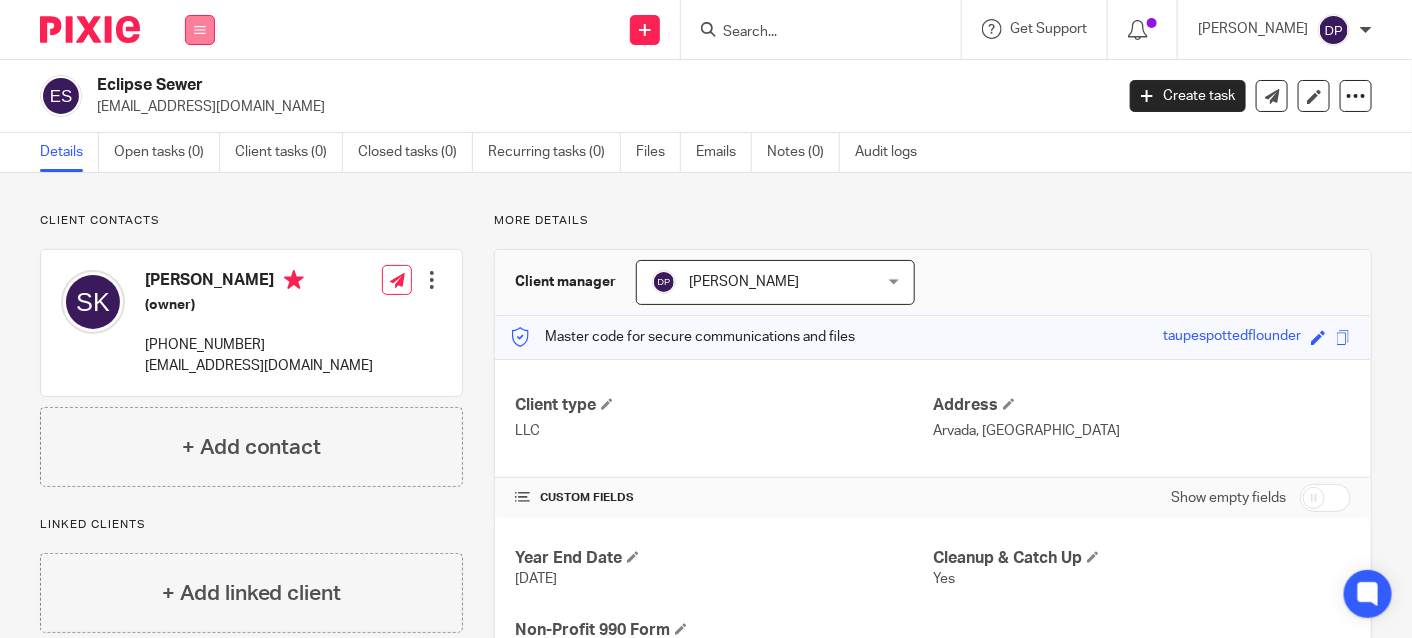click at bounding box center (200, 30) 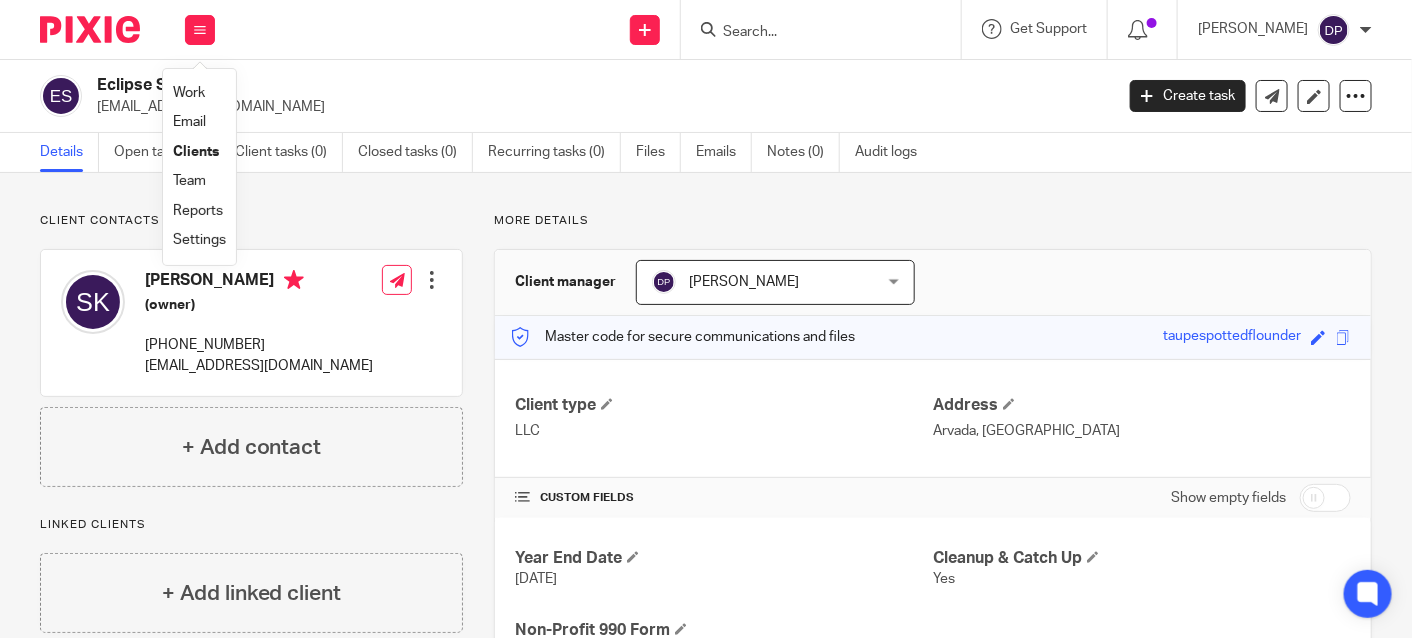 click on "Clients" at bounding box center [196, 152] 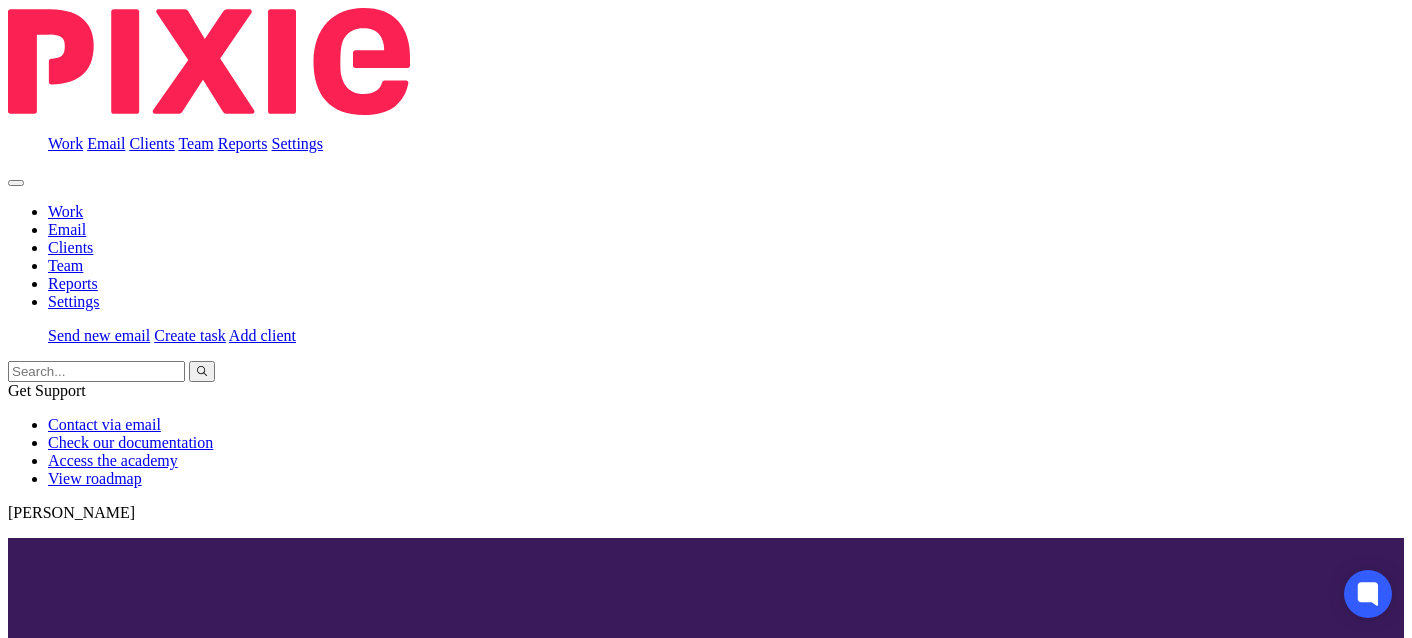 scroll, scrollTop: 0, scrollLeft: 0, axis: both 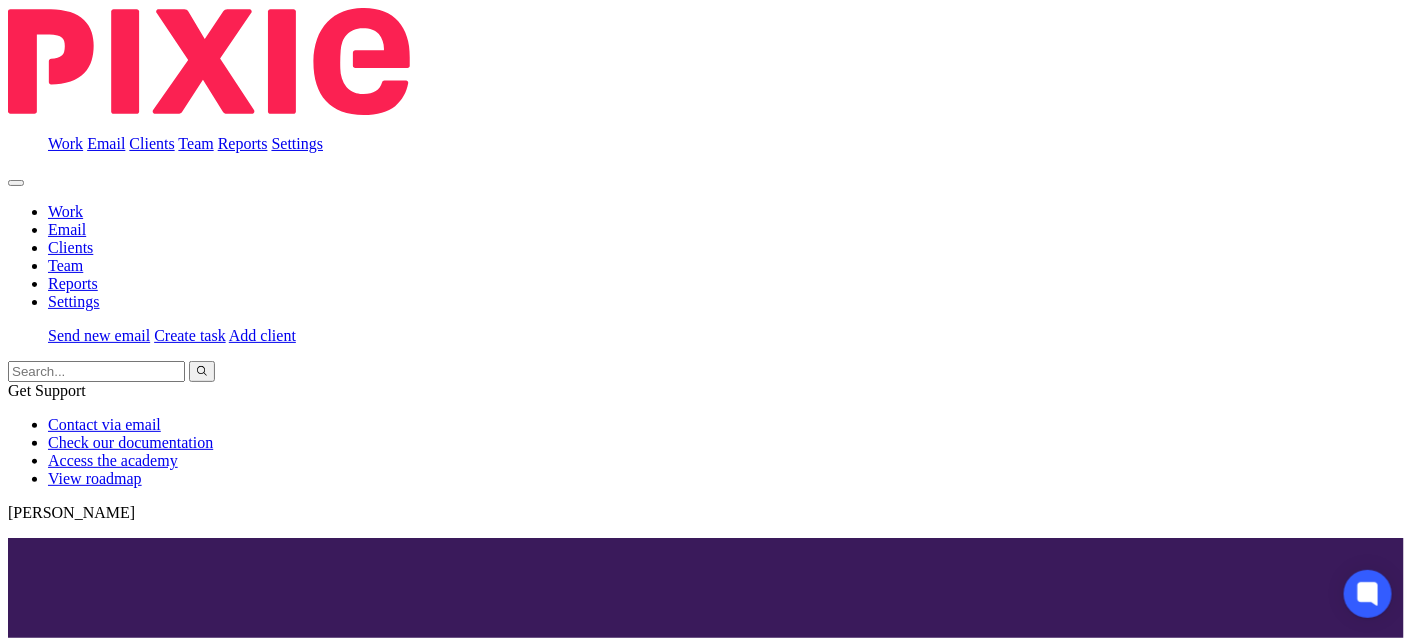 click on "Shield Electric LLC" at bounding box center (706, 11203) 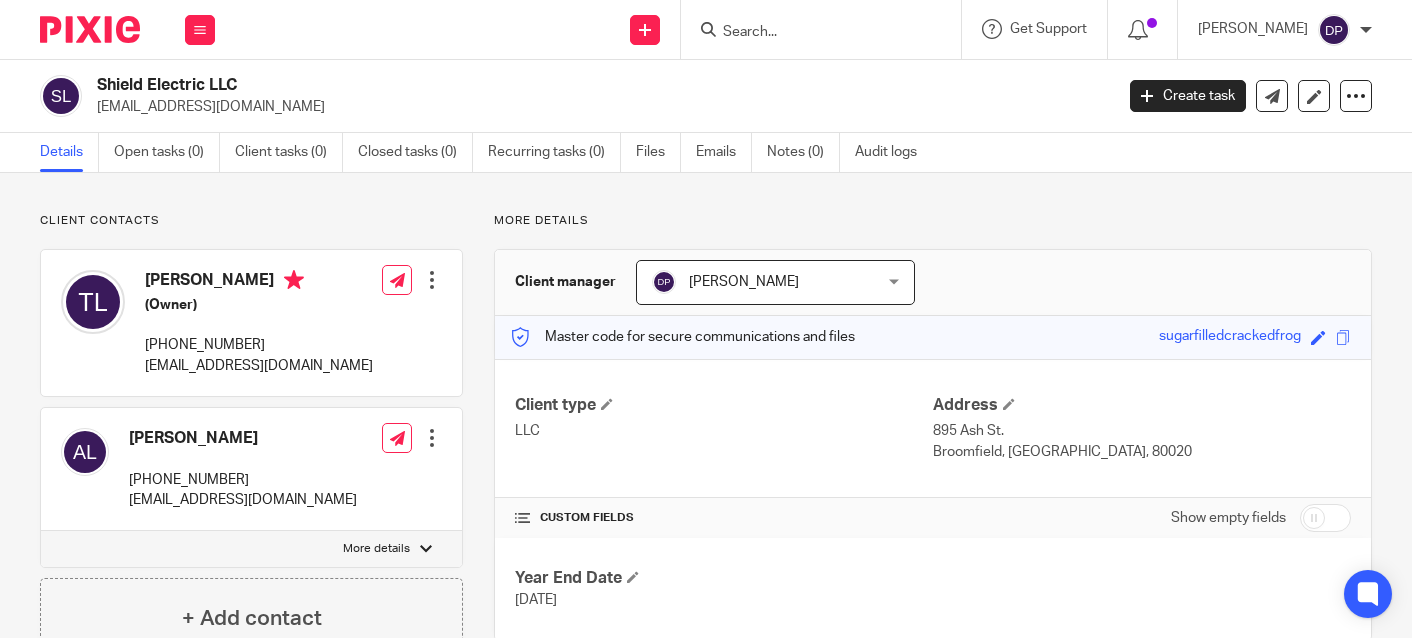 scroll, scrollTop: 0, scrollLeft: 0, axis: both 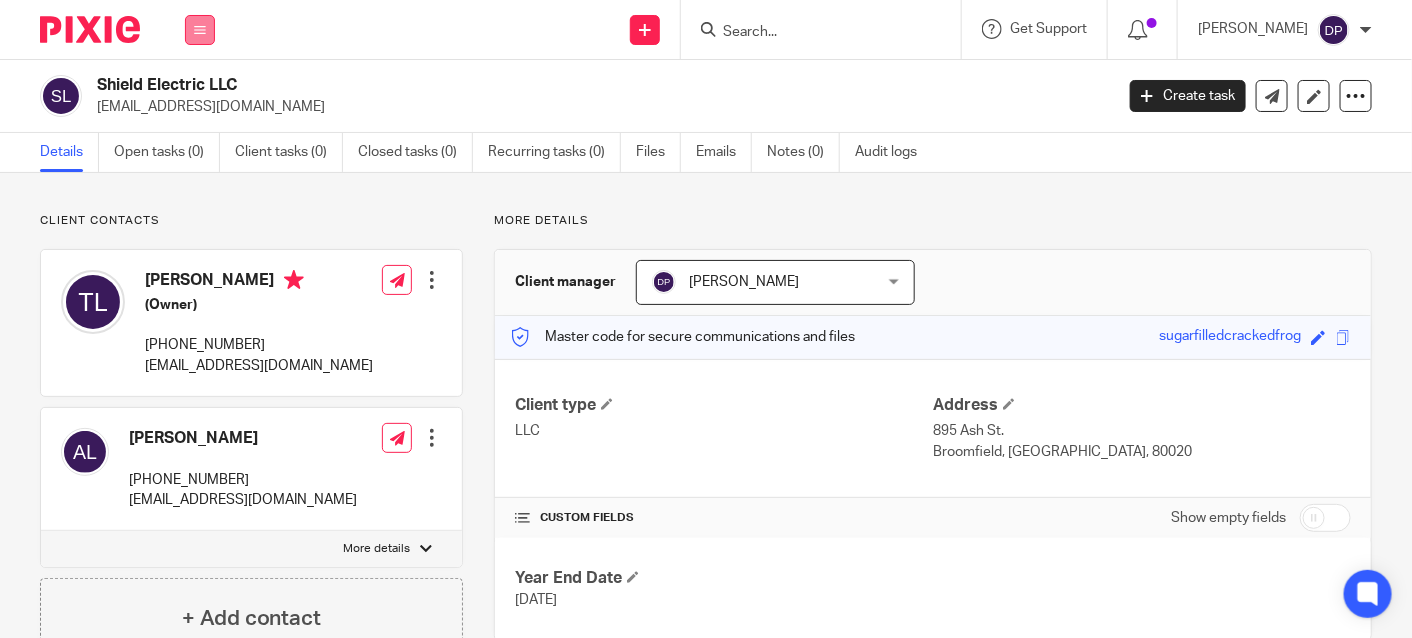 click at bounding box center (200, 30) 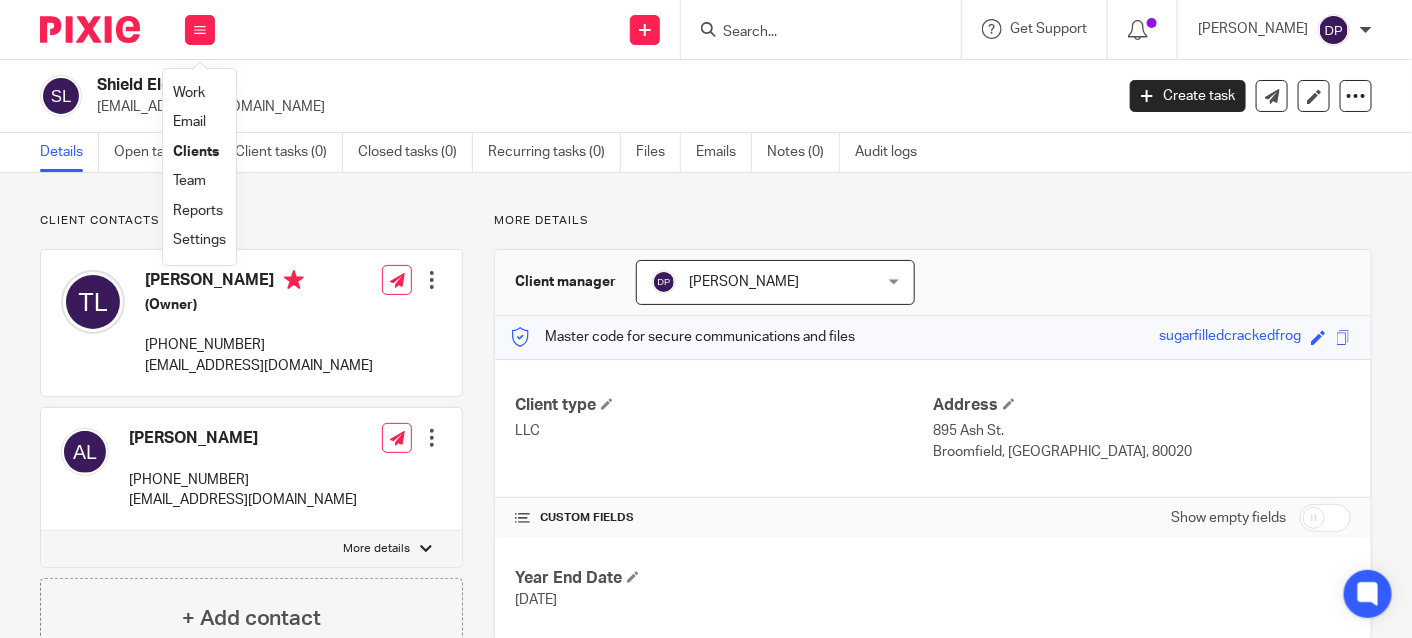 click on "Email" at bounding box center (189, 122) 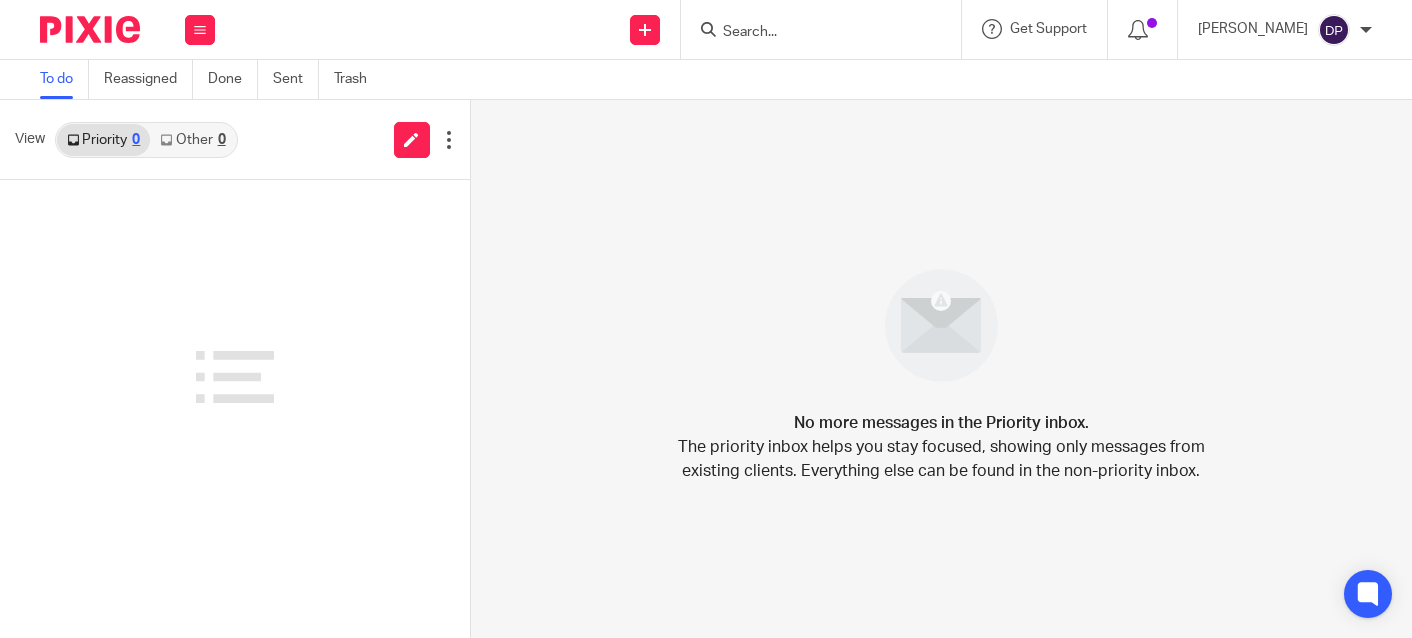scroll, scrollTop: 0, scrollLeft: 0, axis: both 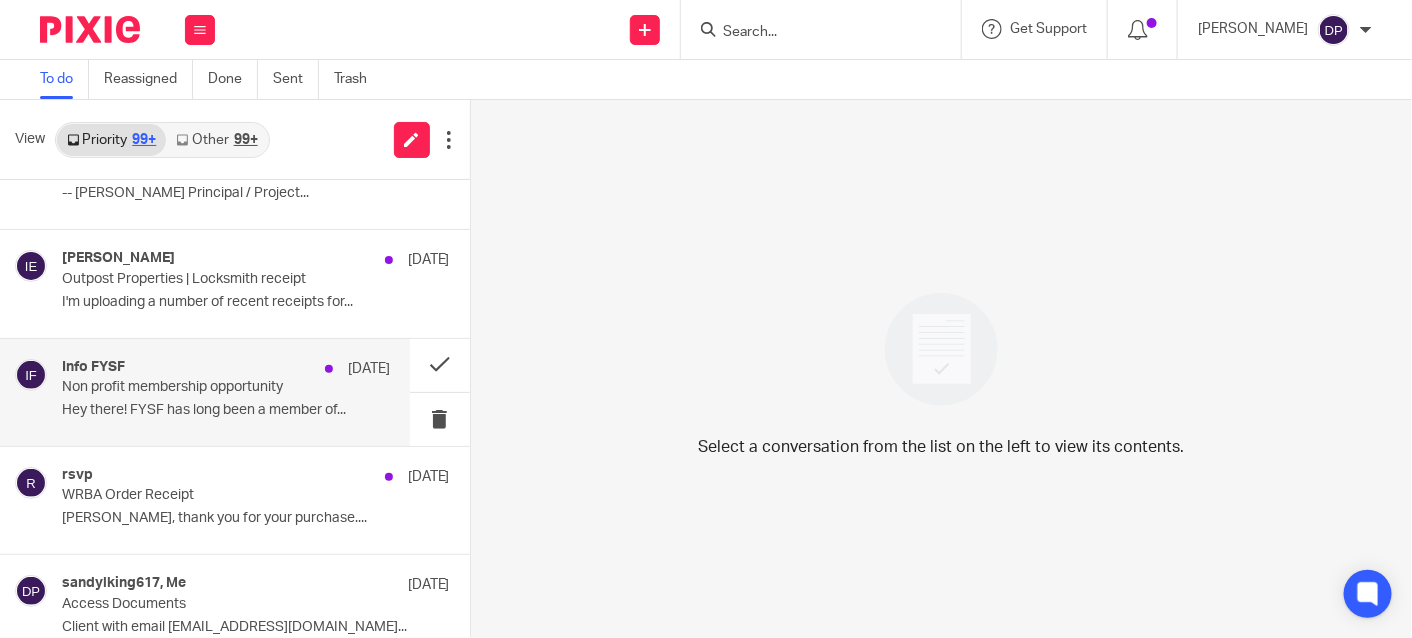click on "Non profit membership opportunity" at bounding box center [193, 387] 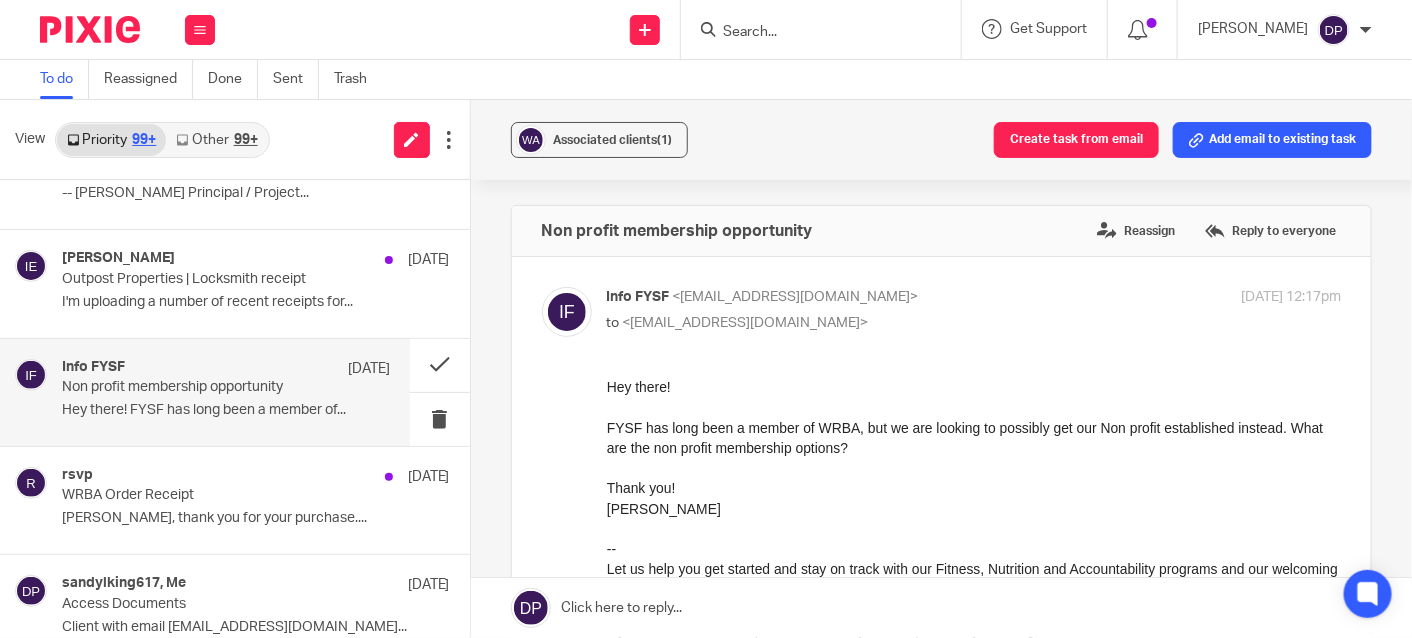 scroll, scrollTop: 0, scrollLeft: 0, axis: both 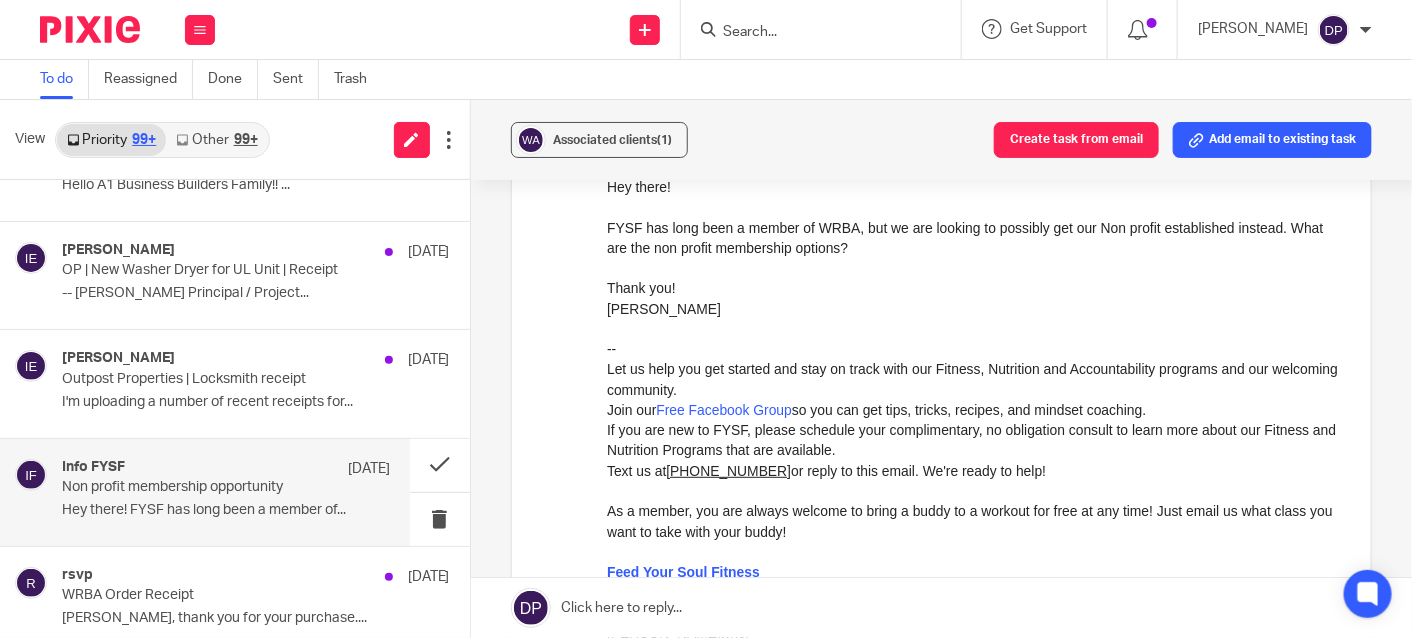 click at bounding box center (31, 475) 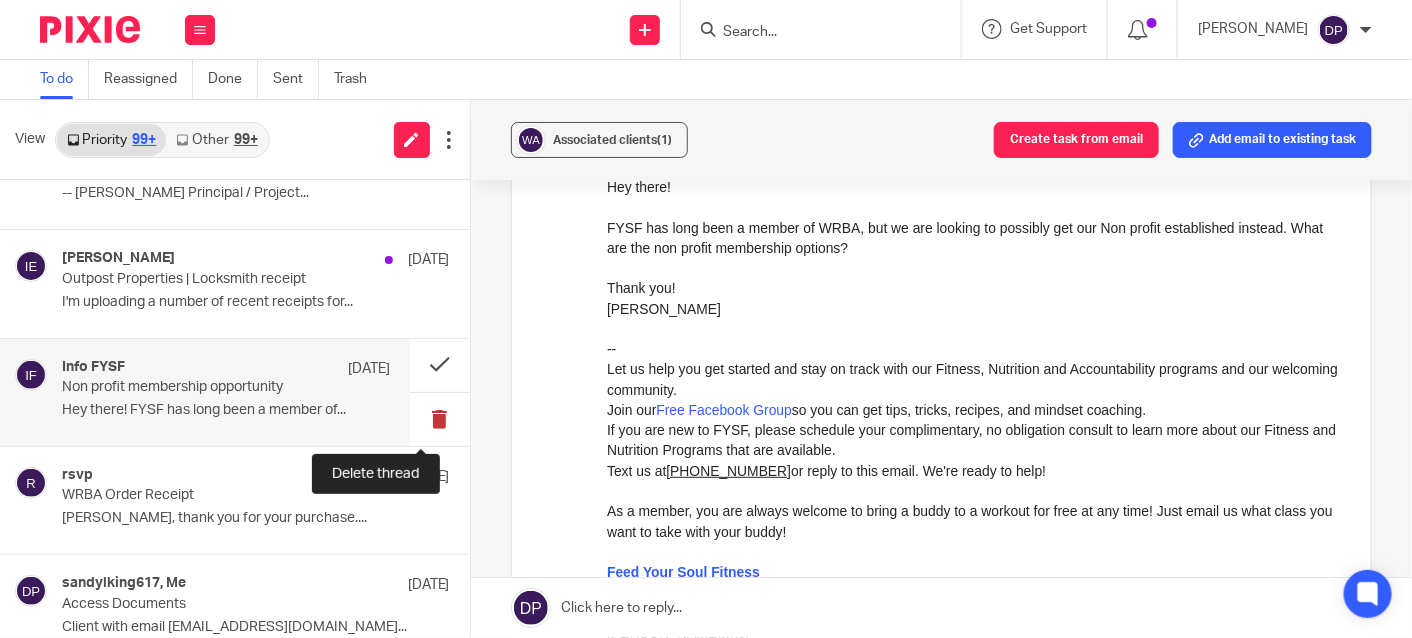 click at bounding box center (440, 419) 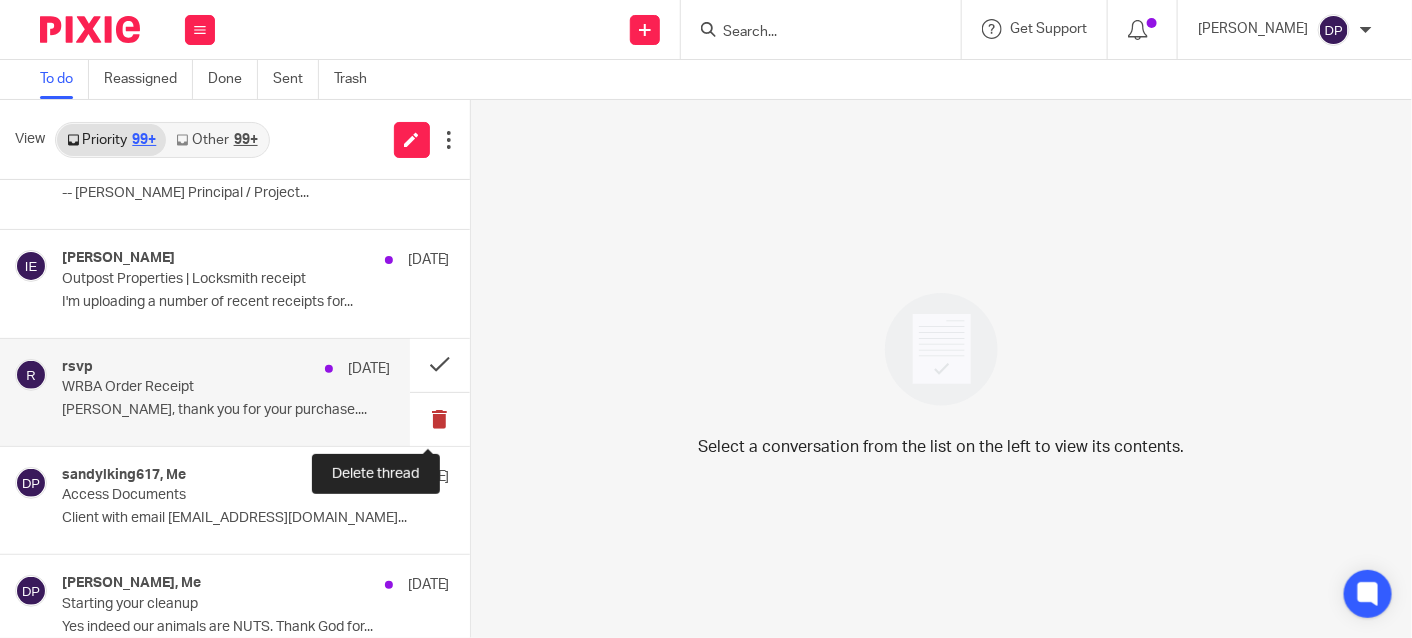 click at bounding box center (440, 419) 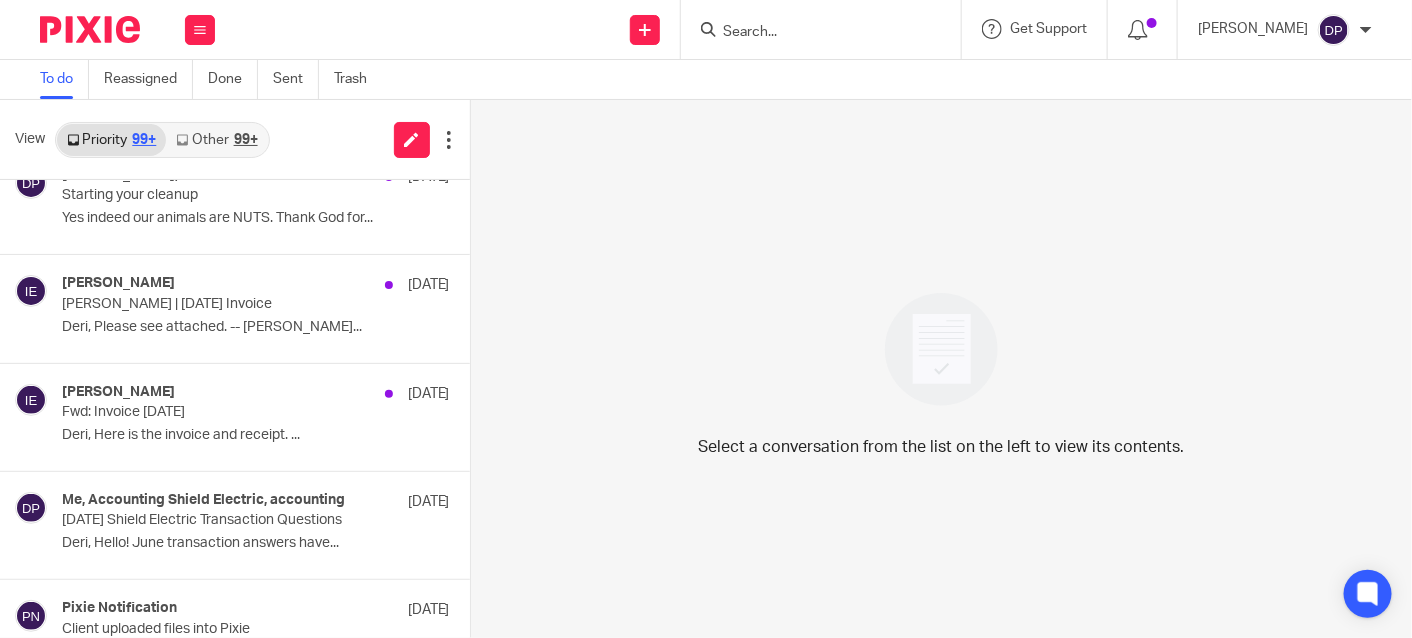 scroll, scrollTop: 1000, scrollLeft: 0, axis: vertical 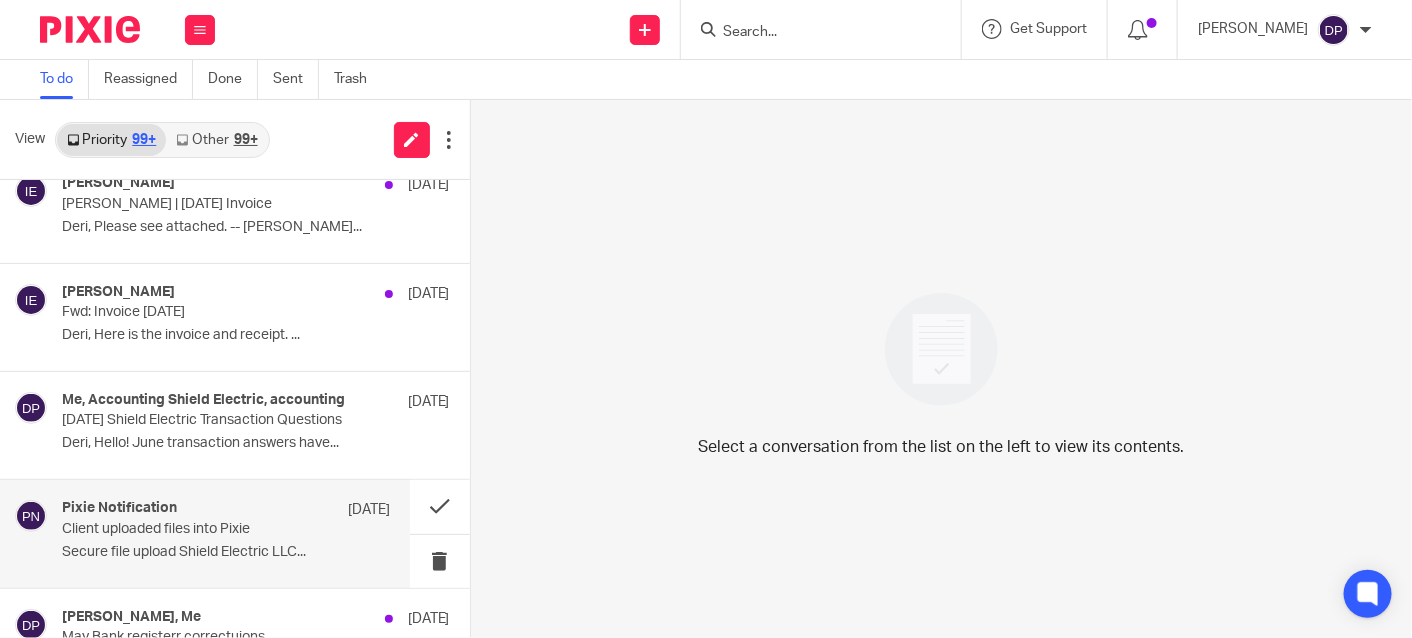 click on "Pixie Notification
Jul 7" at bounding box center (226, 510) 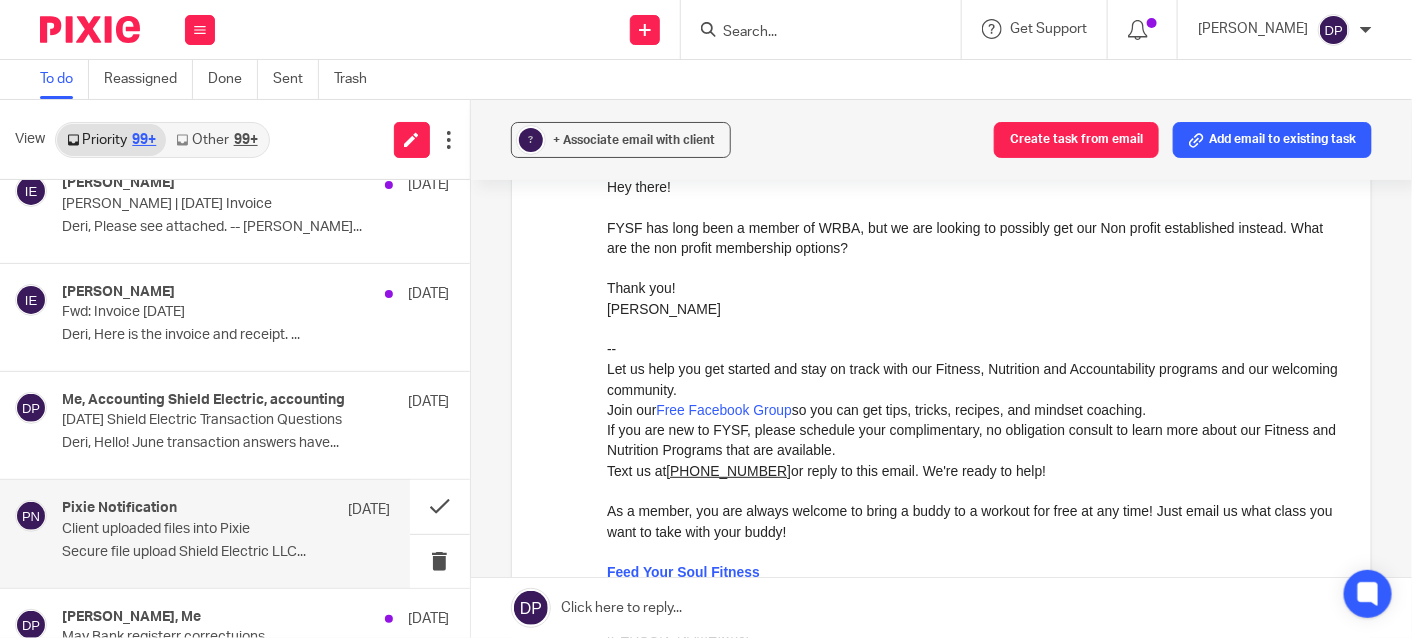 scroll, scrollTop: 0, scrollLeft: 0, axis: both 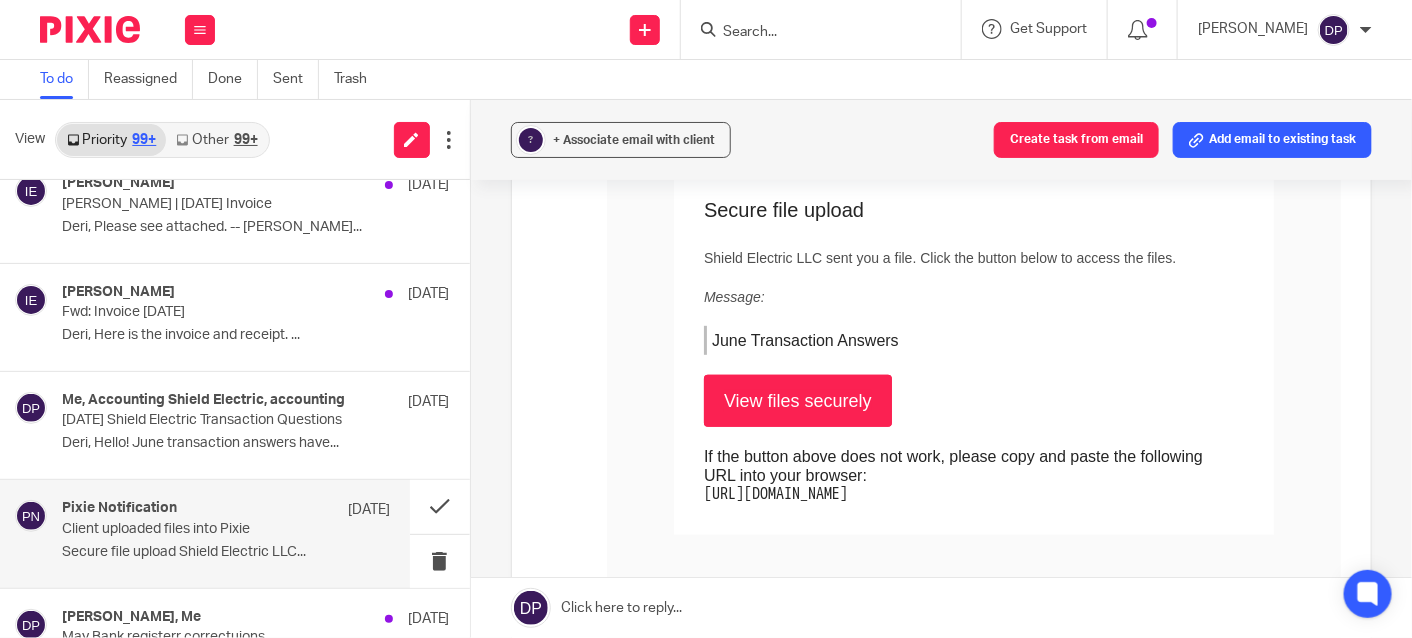 click on "View files securely" at bounding box center [797, 400] 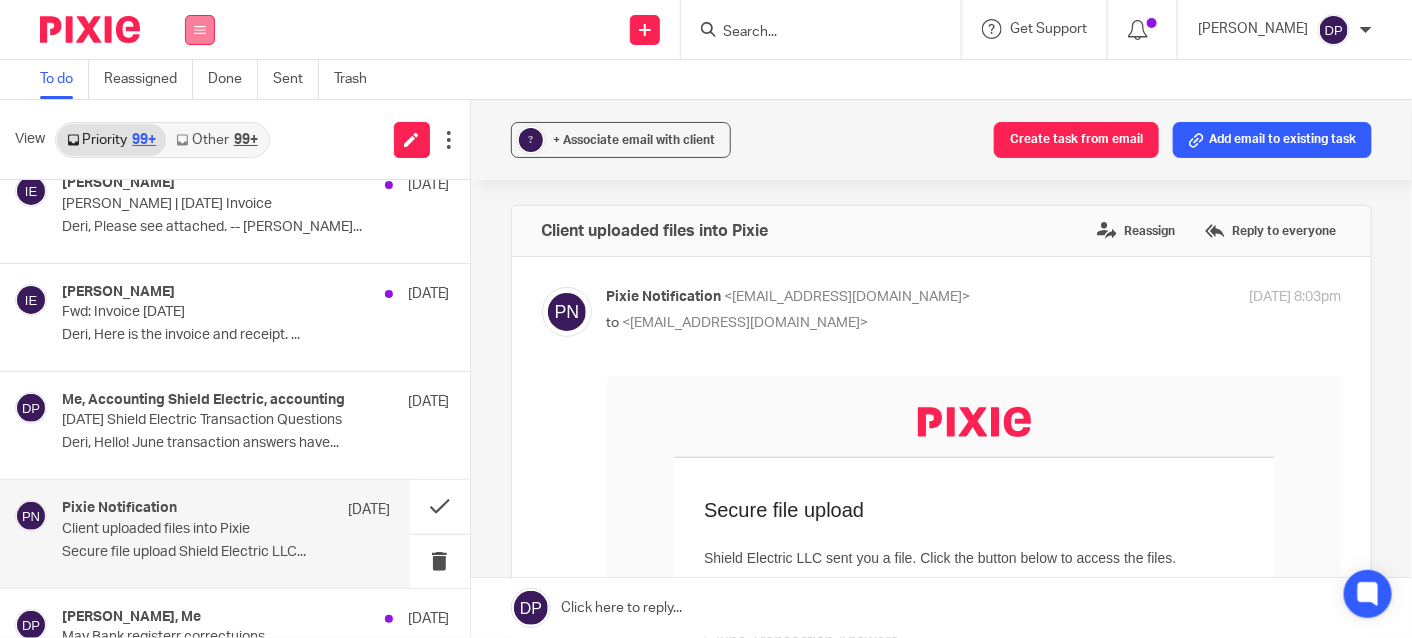 click at bounding box center [200, 30] 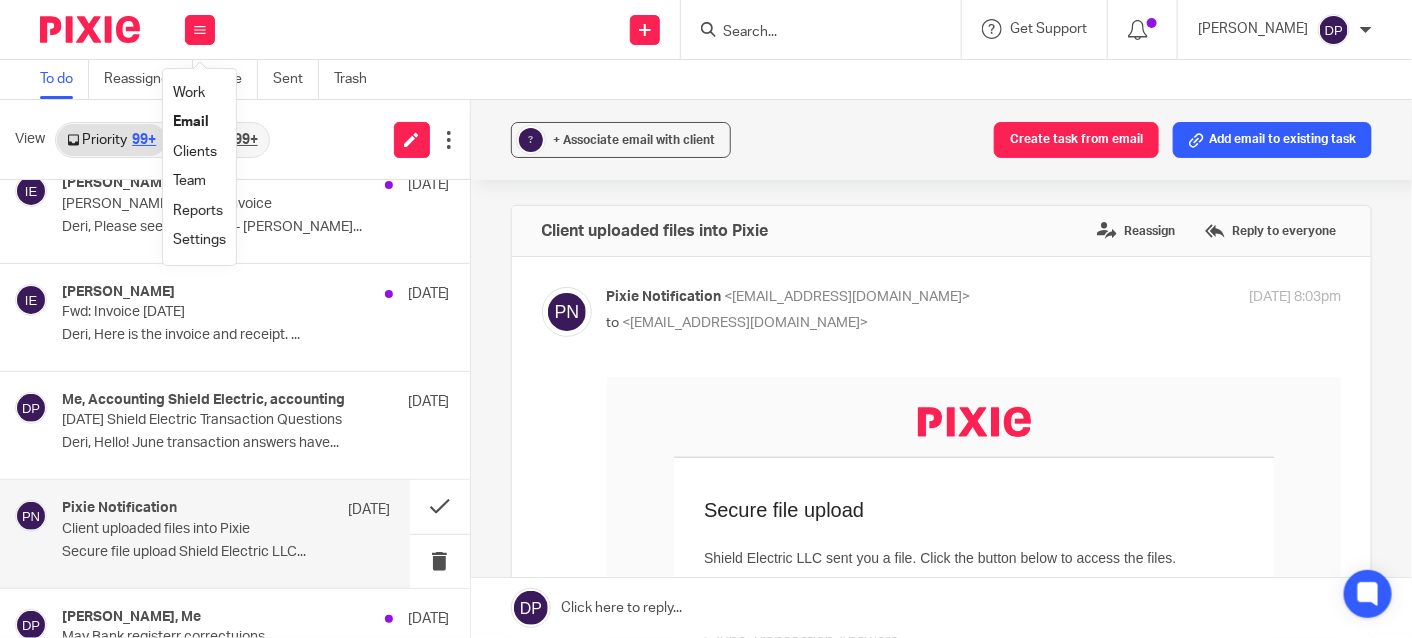 click on "Clients" at bounding box center (195, 152) 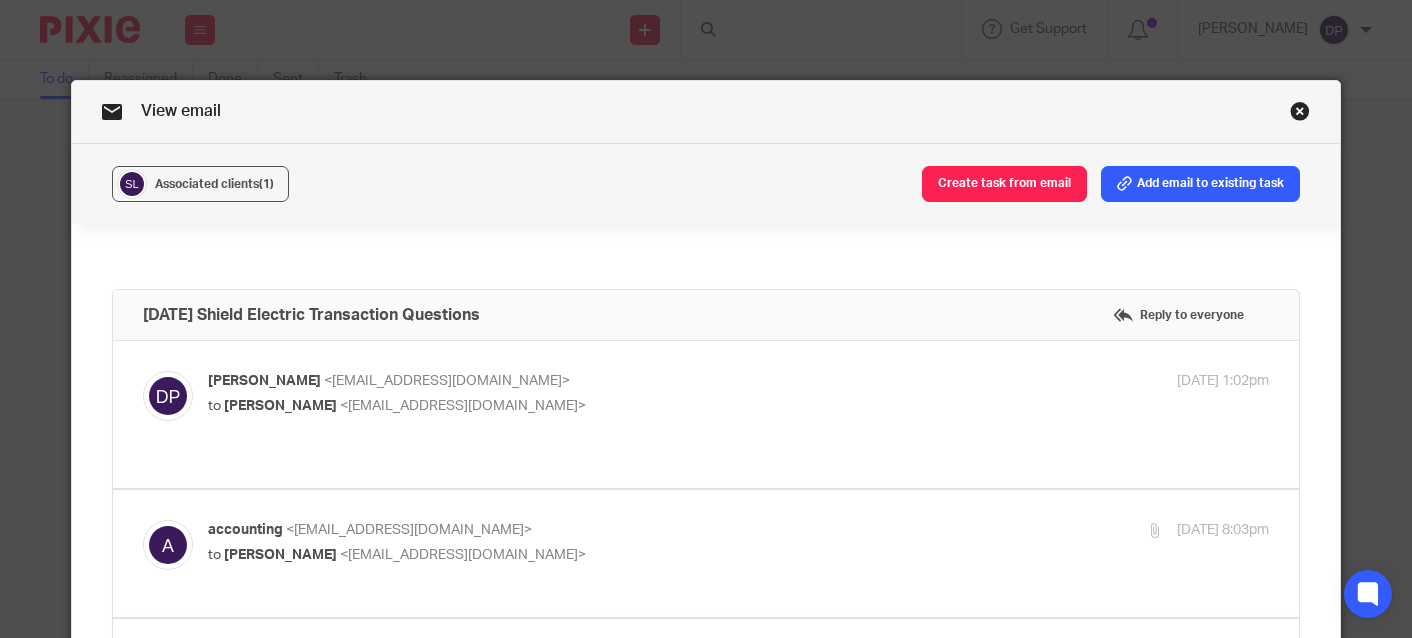 scroll, scrollTop: 0, scrollLeft: 0, axis: both 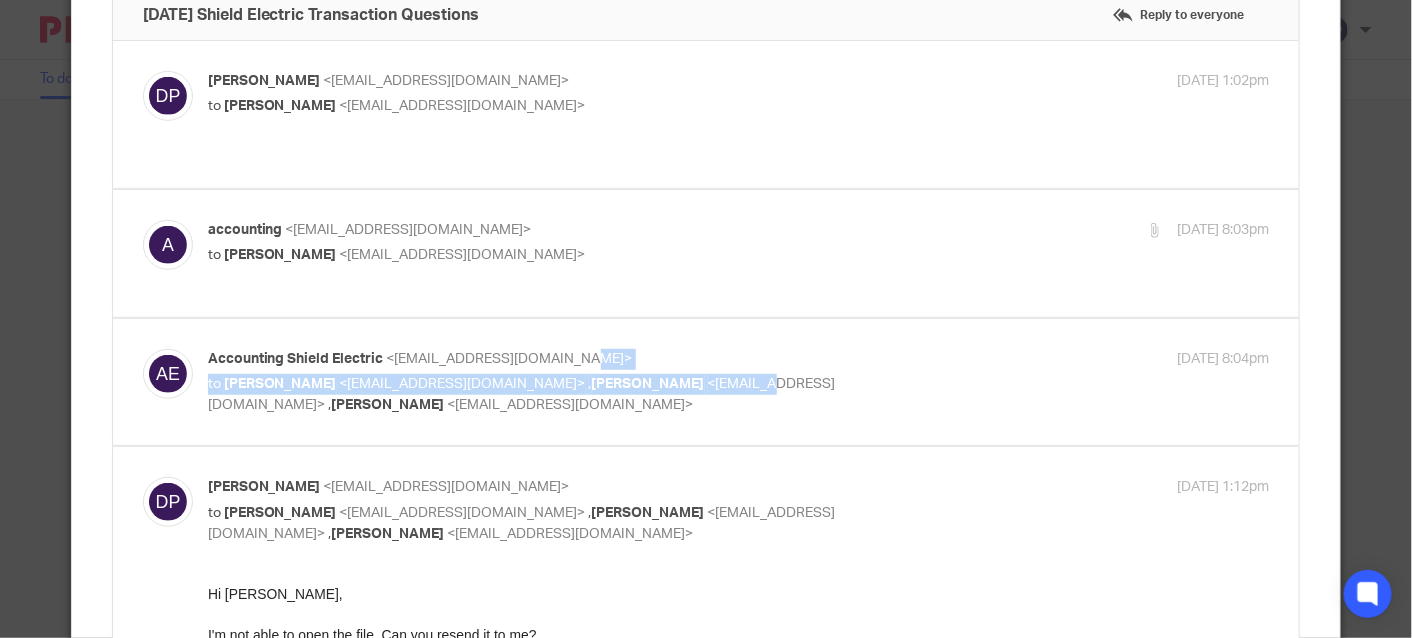 click on "Accounting Shield Electric
<accounting@shield-ec.com>   to
Deri Patt
<deri.balancedview@gmail.com>   ,
Anneka Lukasiewicz
<alukasiewicz@shield-ec.com>   ,
Trent Lukasiewicz
<trentl@shield-ec.com>" at bounding box center (562, 382) 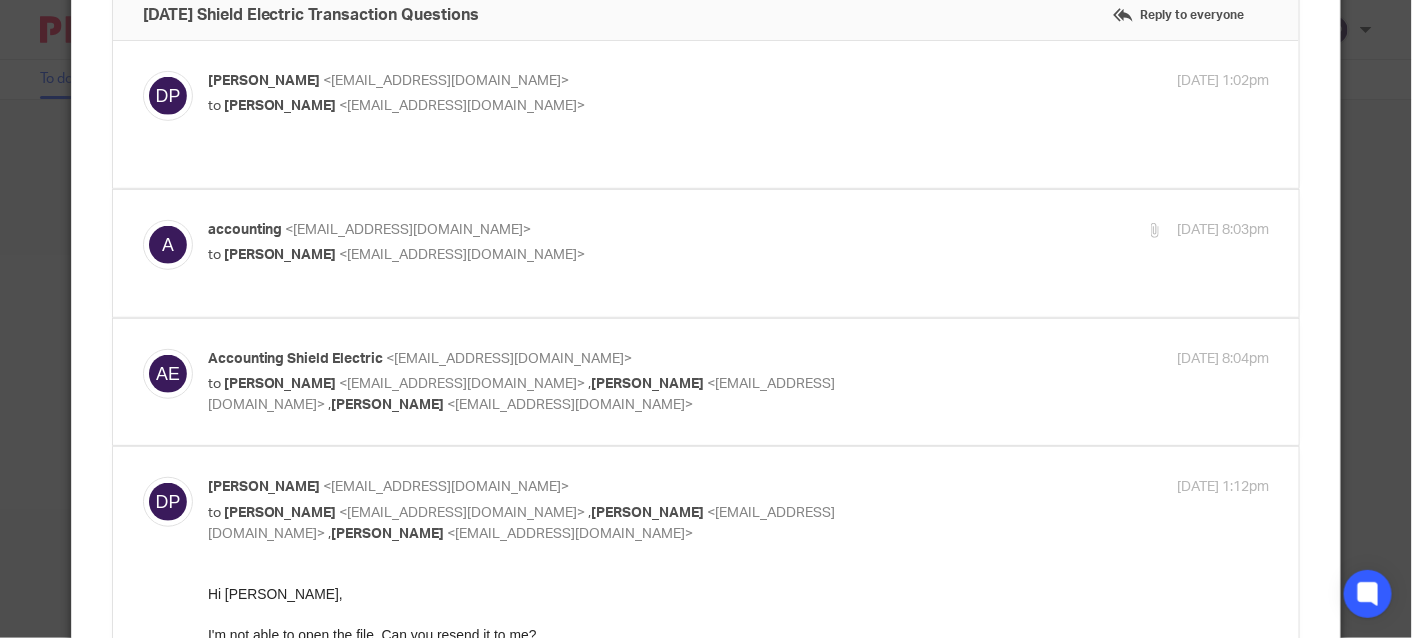 drag, startPoint x: 930, startPoint y: 357, endPoint x: 943, endPoint y: 350, distance: 14.764823 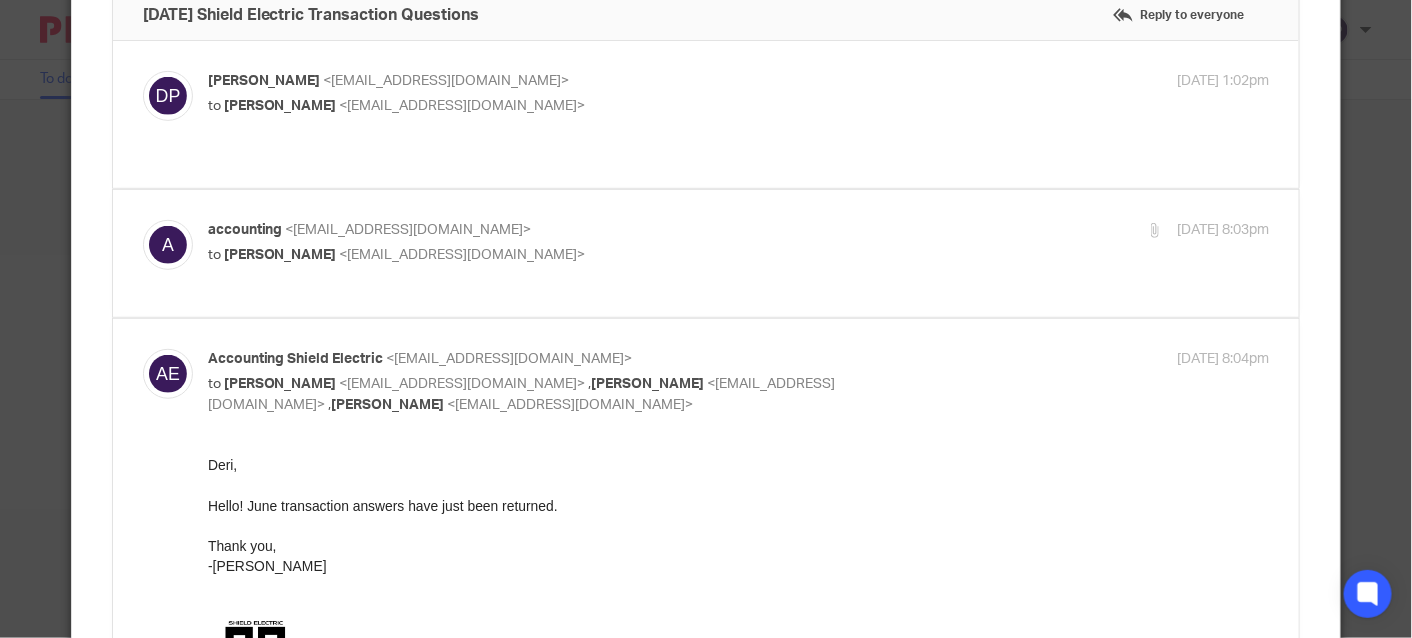 scroll, scrollTop: 0, scrollLeft: 0, axis: both 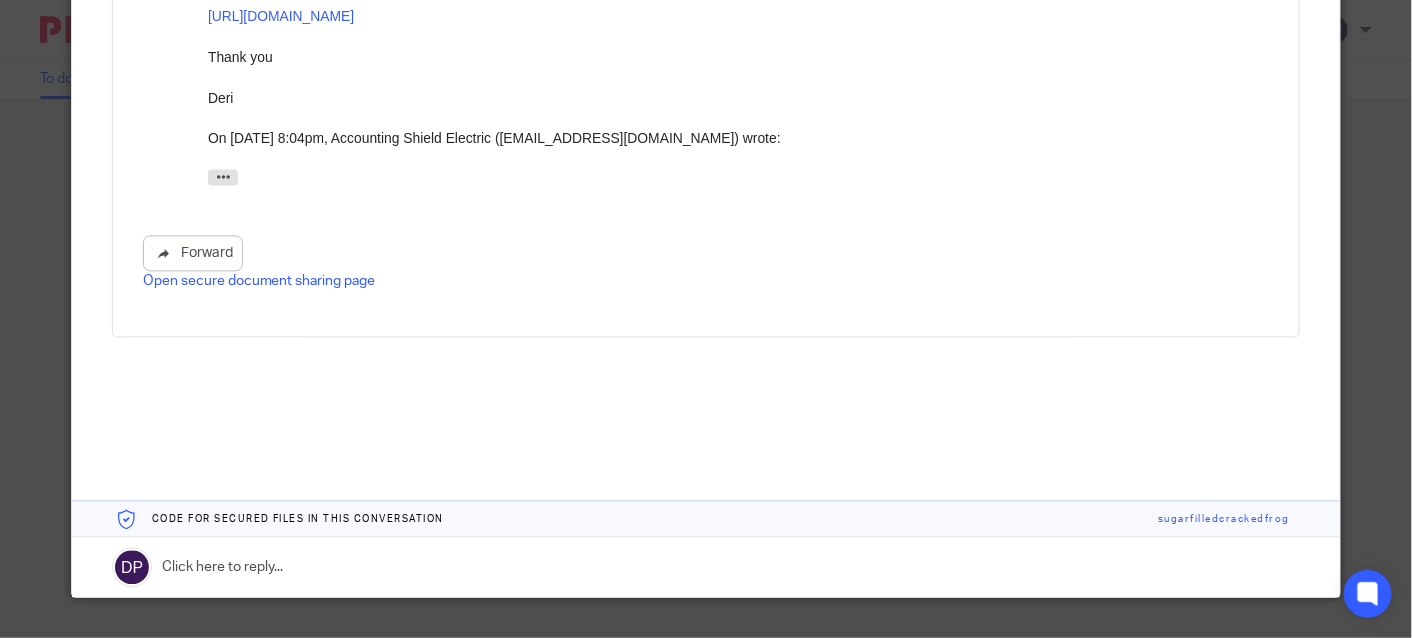 click at bounding box center (706, 519) 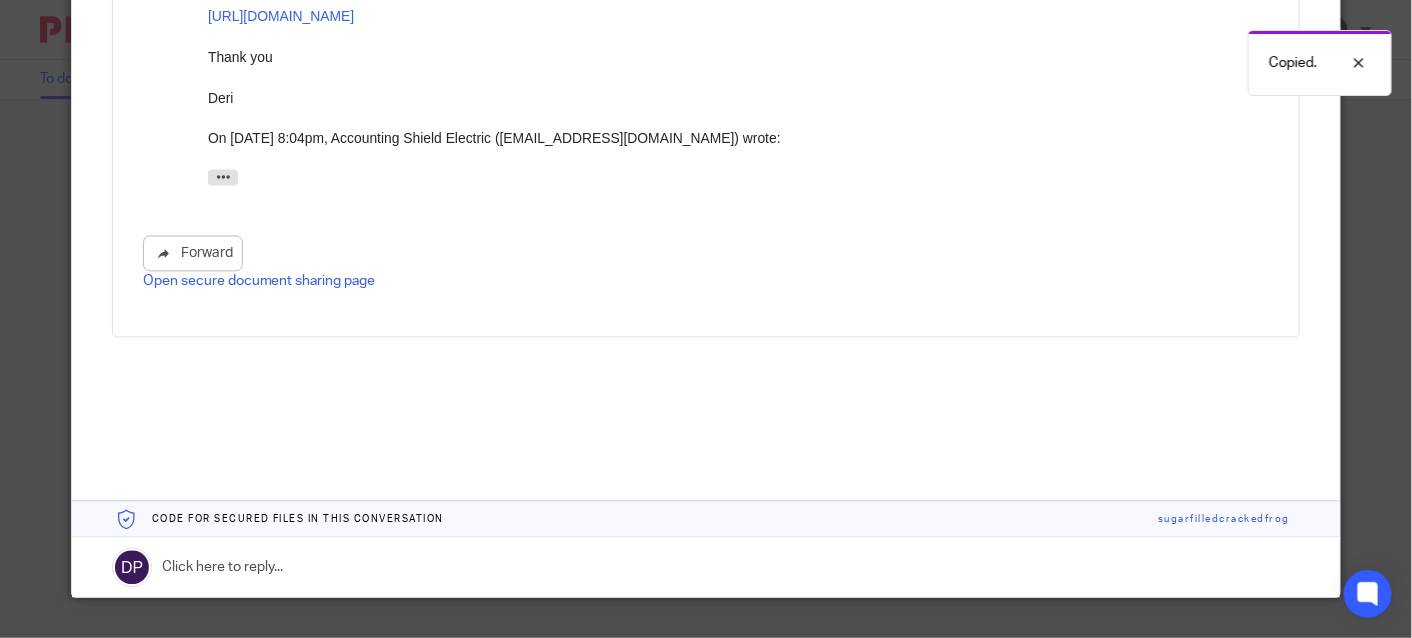 click at bounding box center (706, 519) 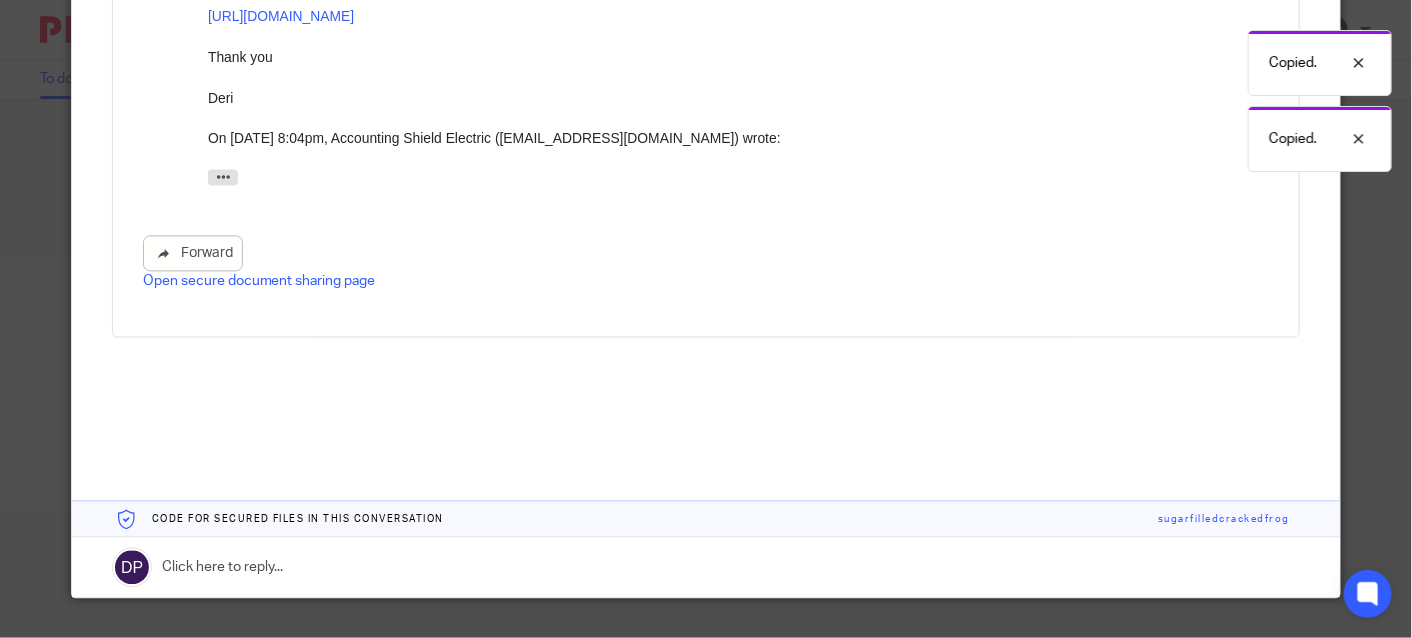 click on "June 2025 Shield Electric Transaction Questions
Reply to everyone
Deri Patt
<deri.balancedview@gmail.com>   to
Trent Lukasiewicz
<accounting@shield-ec.com>       Jul 6, 2025 1:02pm
Forward
Open secure document sharing page
accounting
<accounting@shield-ec.com>   to
Deri Patt
<deri.balancedview@gmail.com>       Jul 7, 2025 8:03pm
Forward
Attachments       BVB Shield June Transaction Answers .pdf
Accounting Shield Electric
<accounting@shield-ec.com>   to
Deri Patt
<deri.balancedview@gmail.com>   ,    <alukasiewicz@shield-ec.com>" at bounding box center (706, -338) 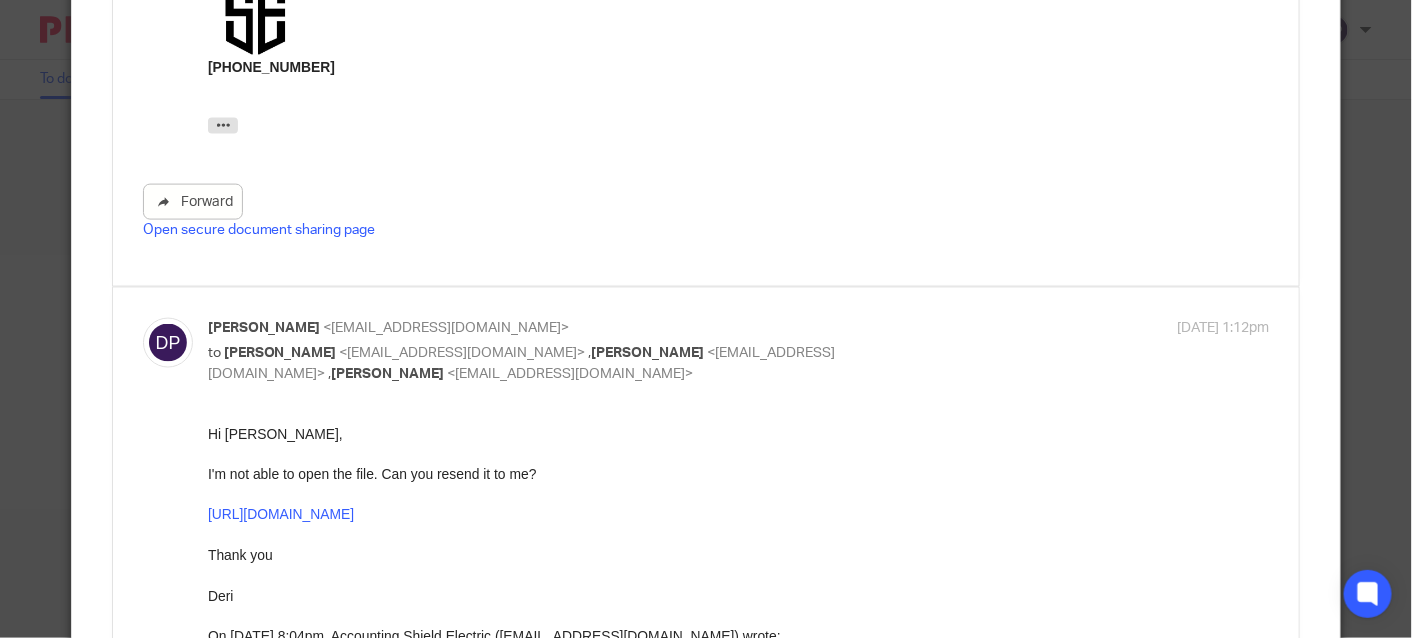 scroll, scrollTop: 943, scrollLeft: 0, axis: vertical 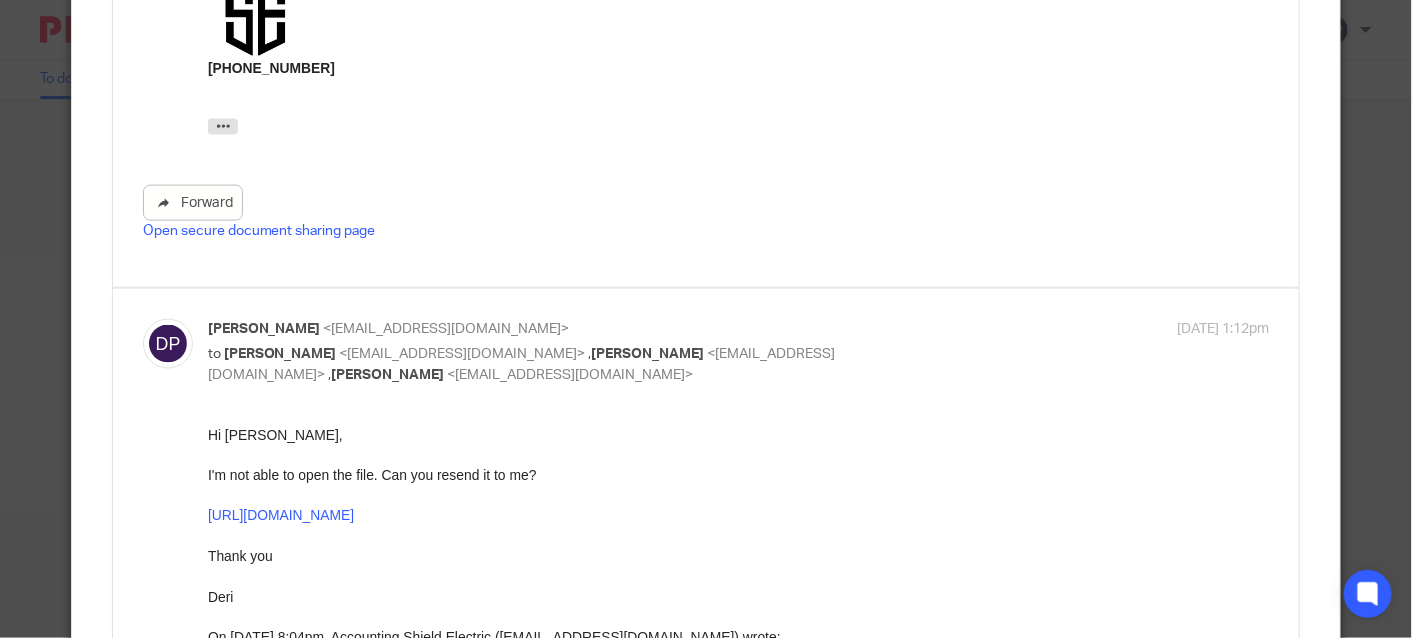 click on "Open secure document sharing page" at bounding box center [259, 231] 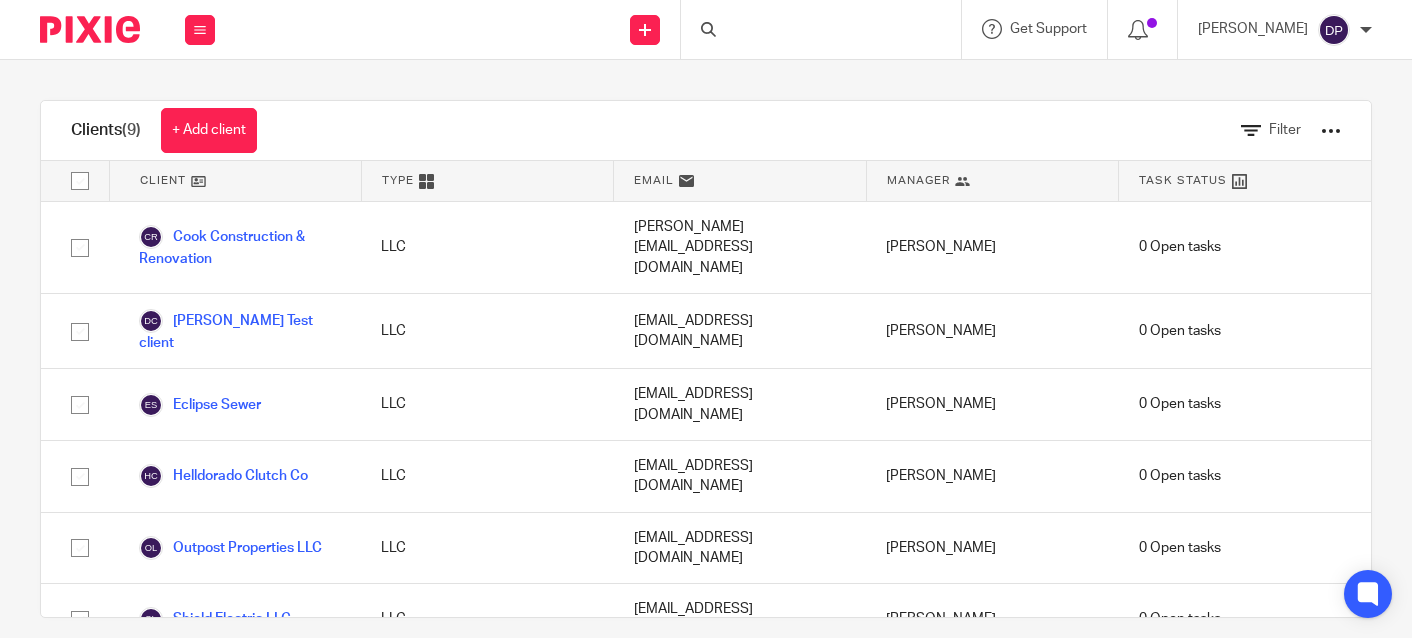 scroll, scrollTop: 0, scrollLeft: 0, axis: both 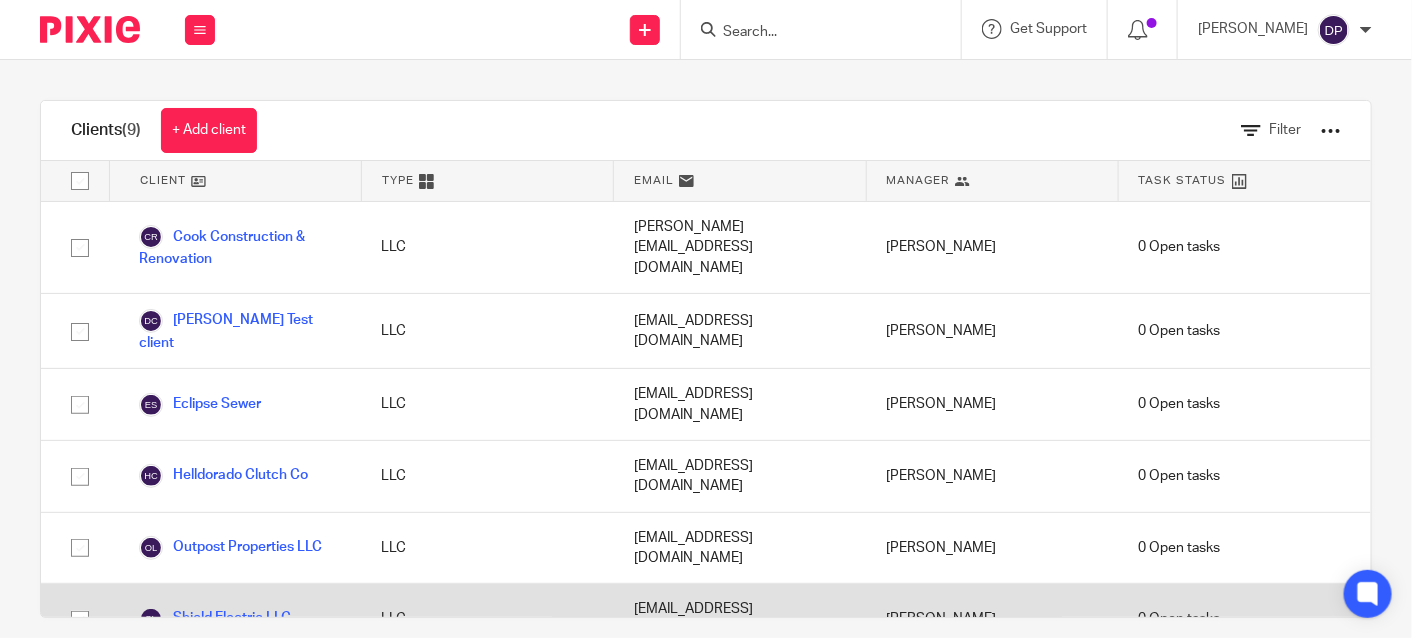 click on "Shield Electric LLC" at bounding box center [215, 619] 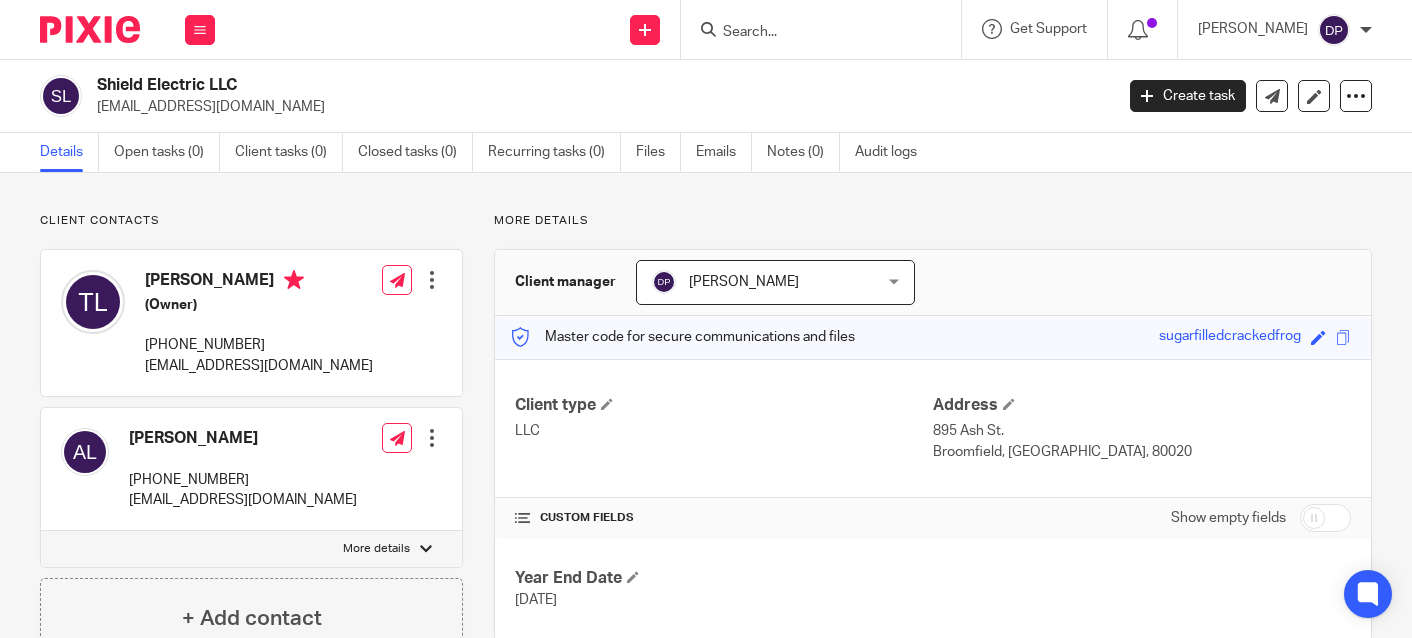 scroll, scrollTop: 0, scrollLeft: 0, axis: both 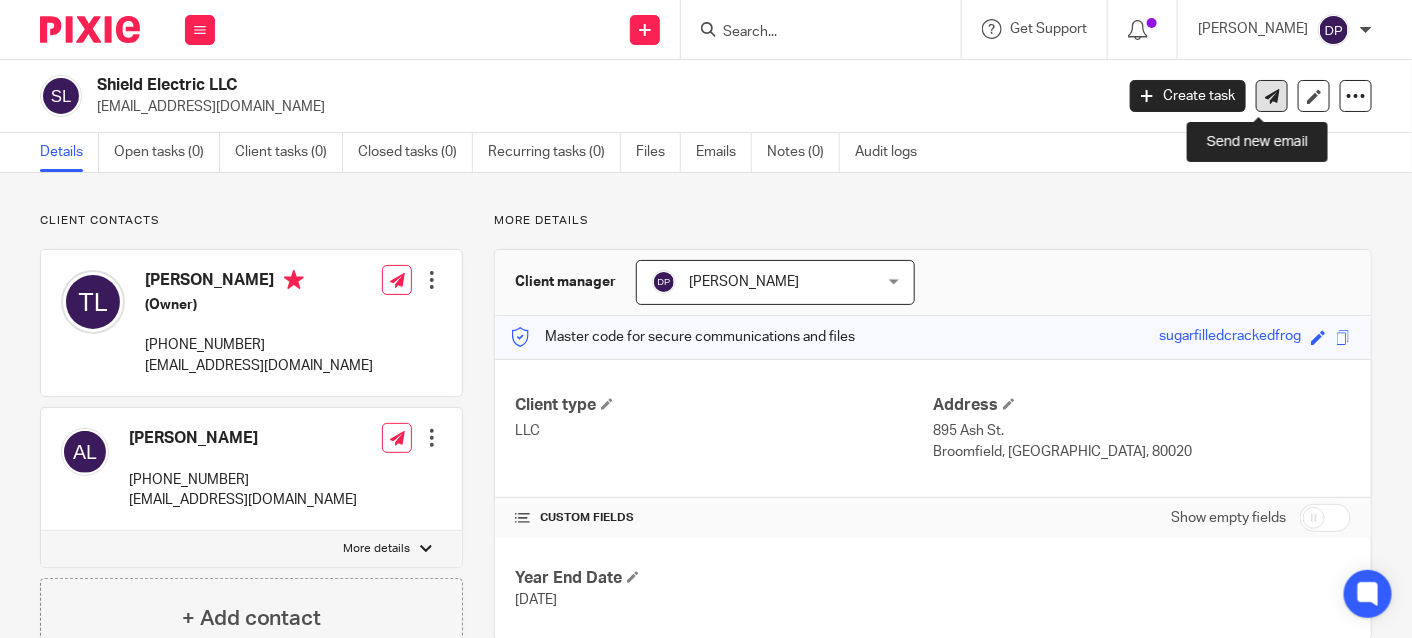 click at bounding box center (1272, 96) 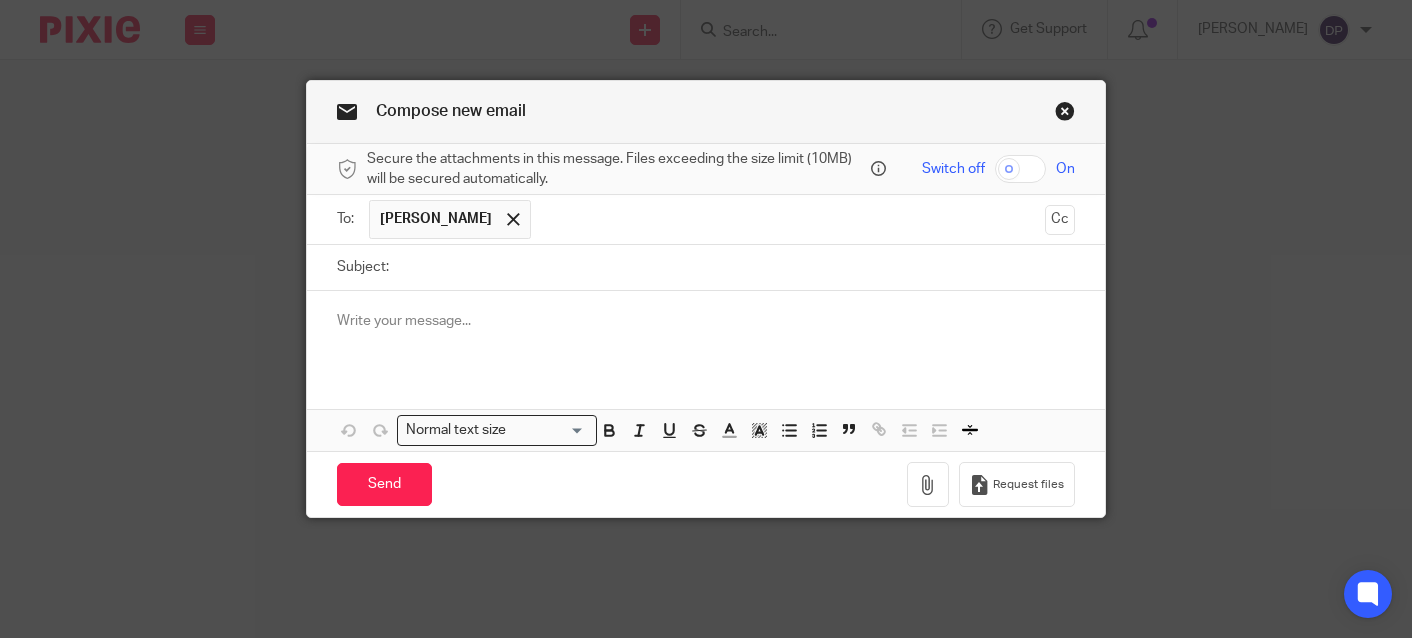 scroll, scrollTop: 0, scrollLeft: 0, axis: both 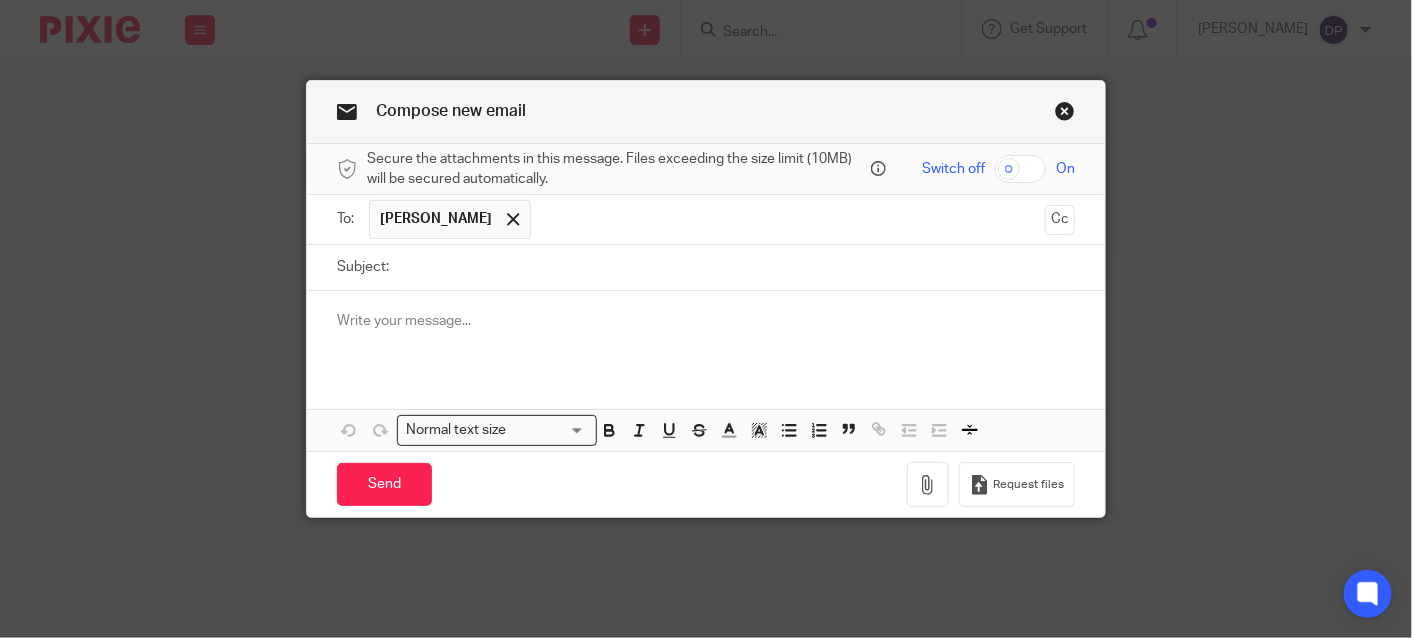 click at bounding box center [788, 219] 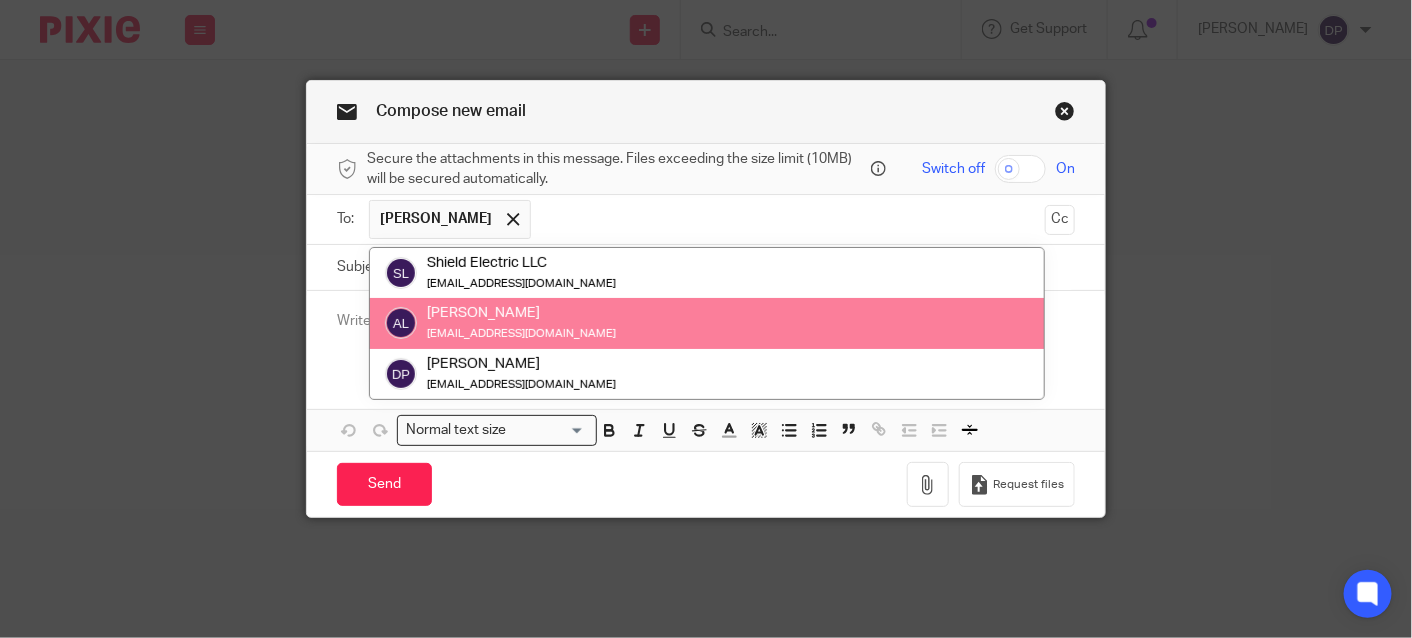 click on "[PERSON_NAME]" at bounding box center [521, 314] 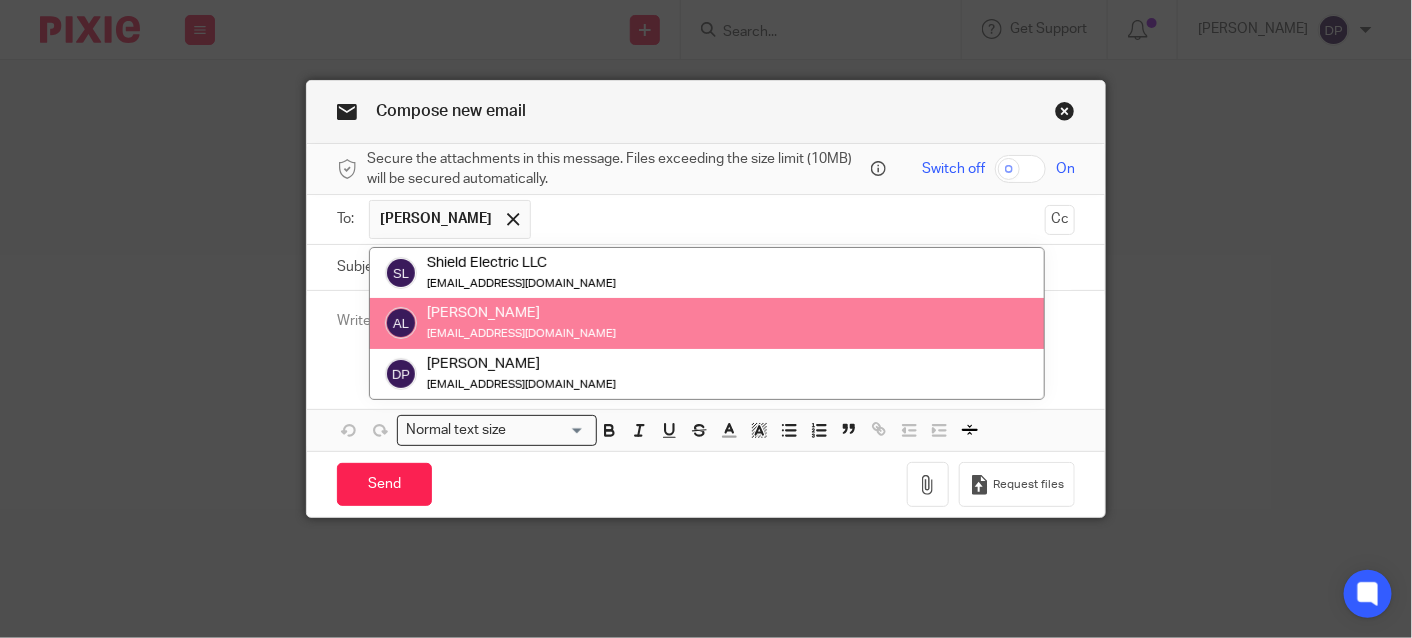 click on "[PERSON_NAME]" at bounding box center (521, 314) 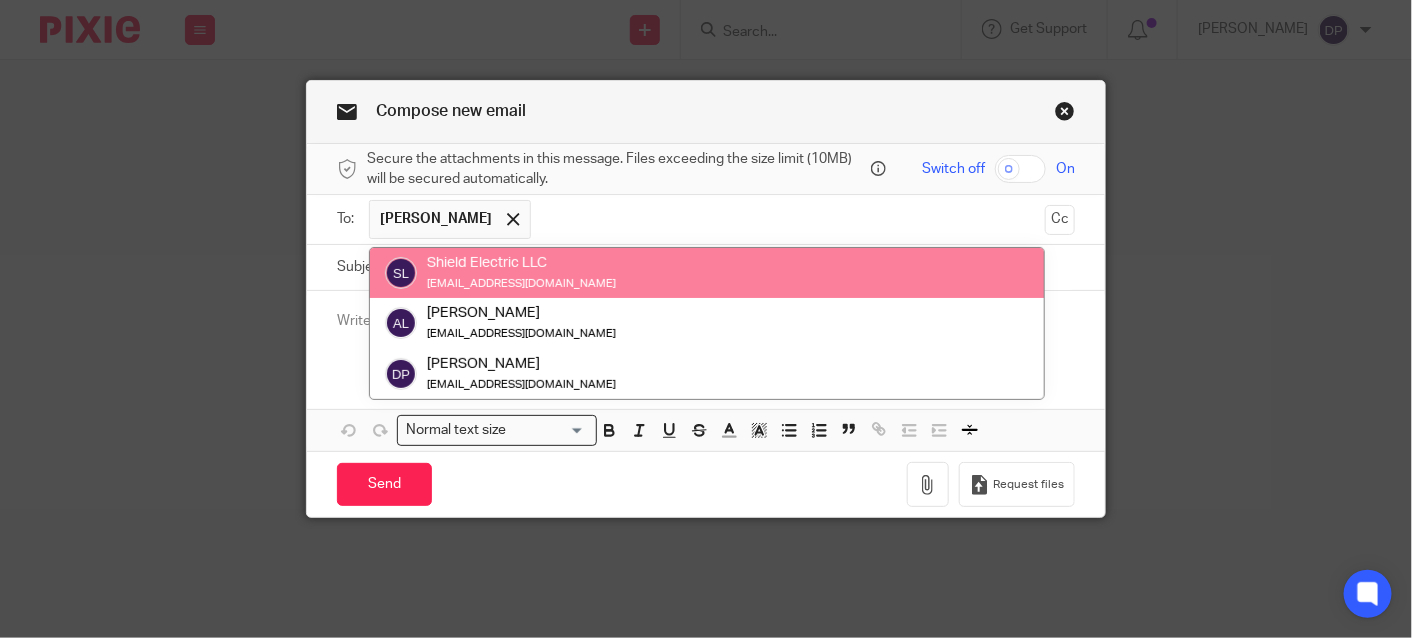 click on "Compose new email" at bounding box center (706, 112) 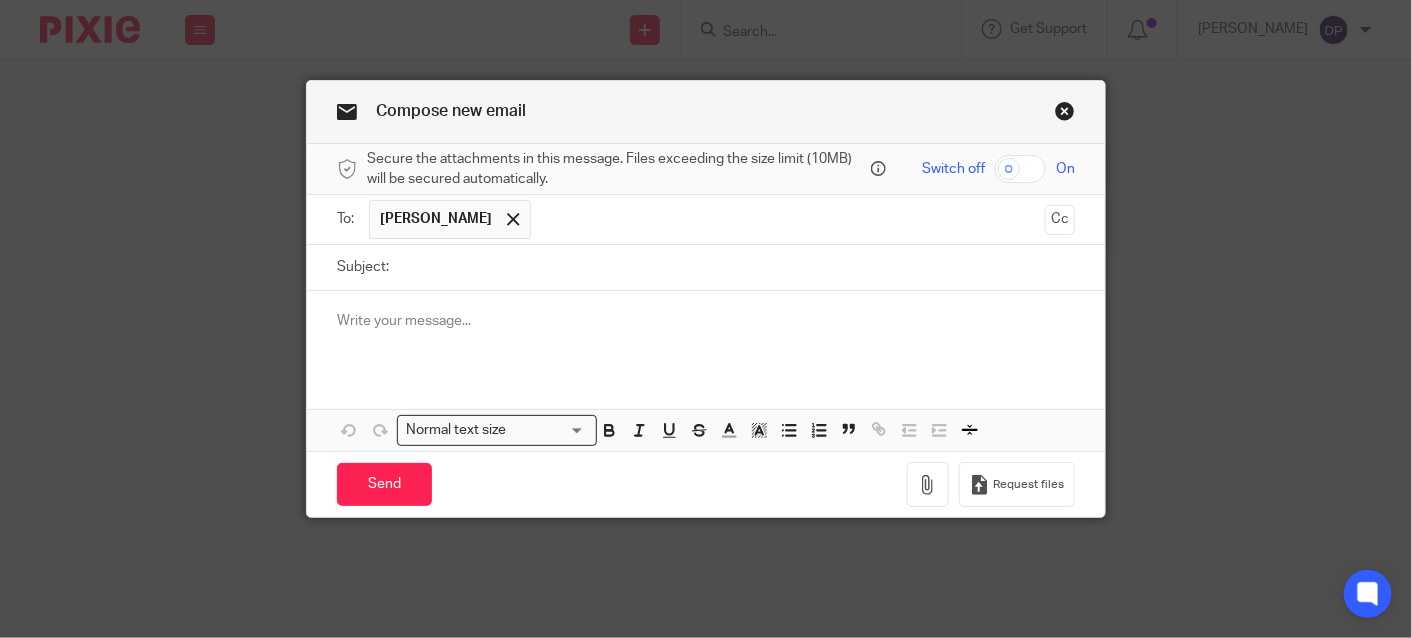 click at bounding box center [788, 219] 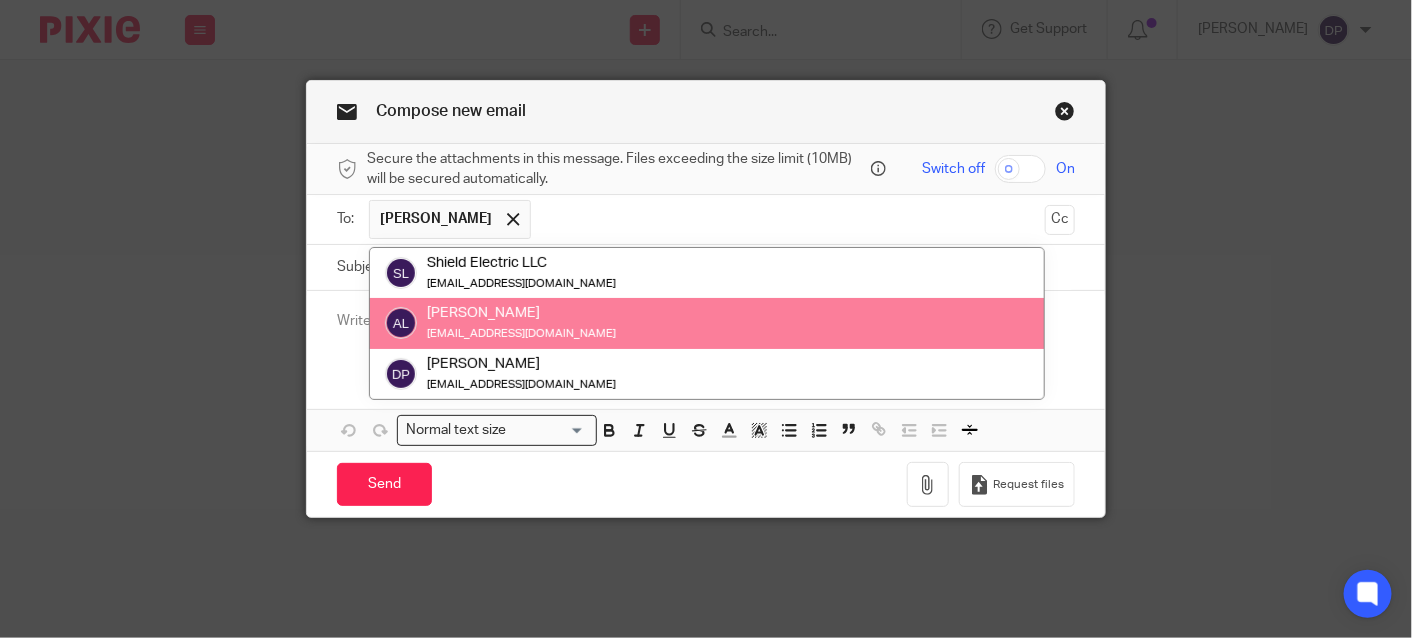 click on "[PERSON_NAME]" at bounding box center [521, 314] 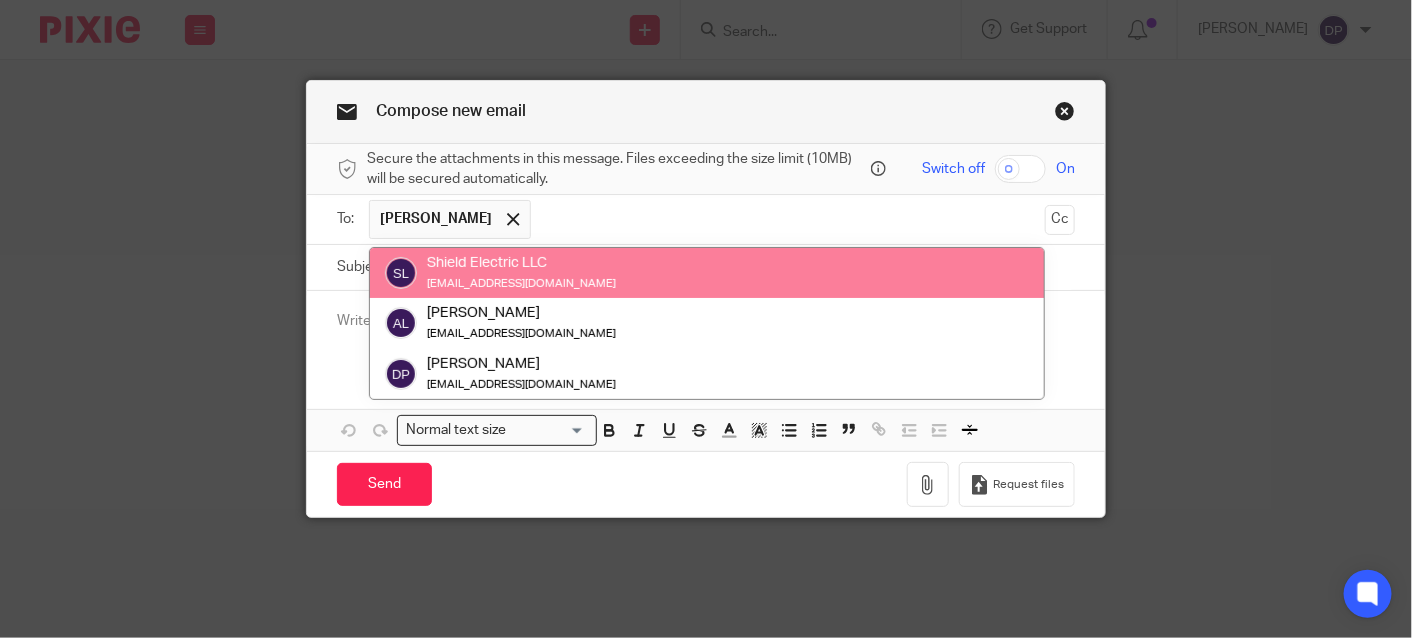 click on "Compose new email" at bounding box center [706, 112] 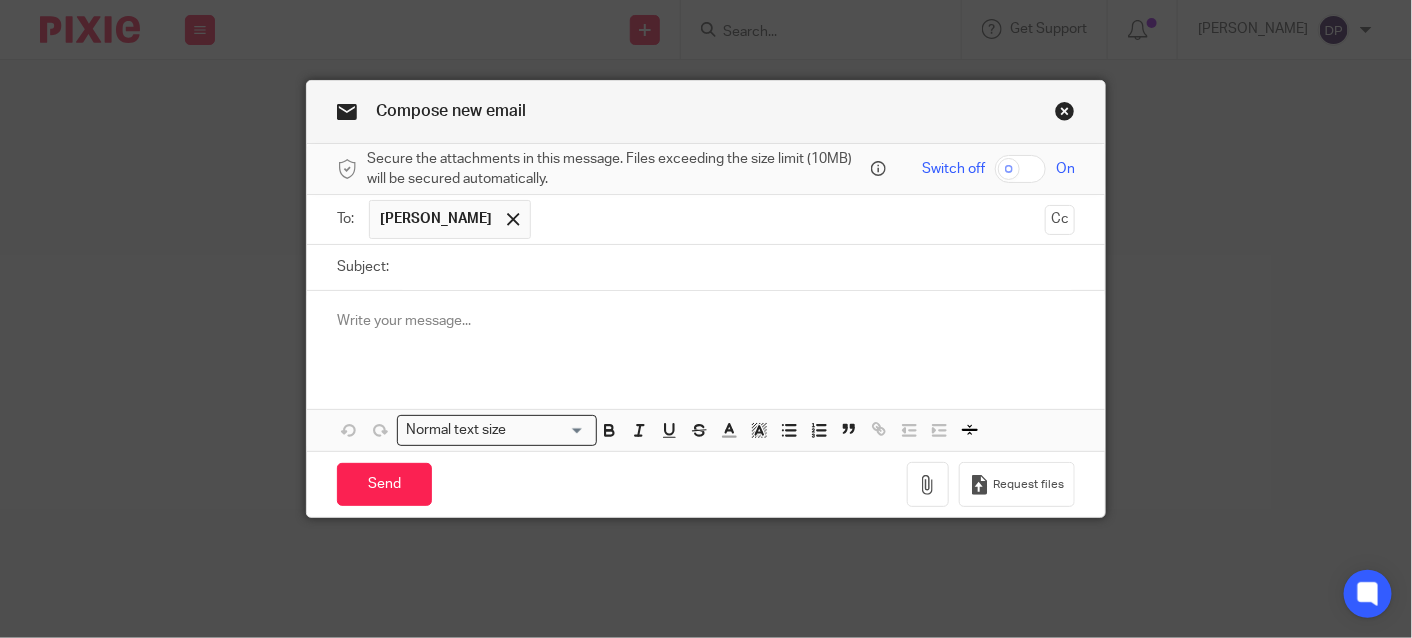 click on "Subject:" at bounding box center [737, 267] 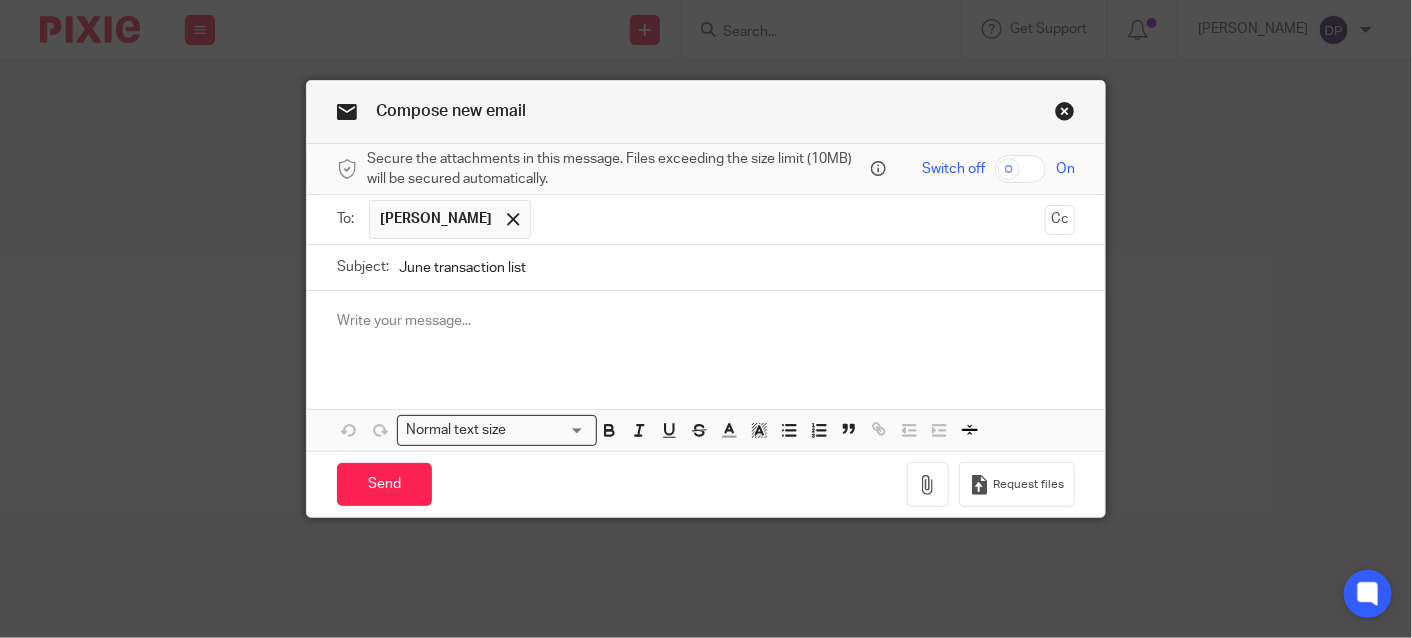 type on "June transaction list" 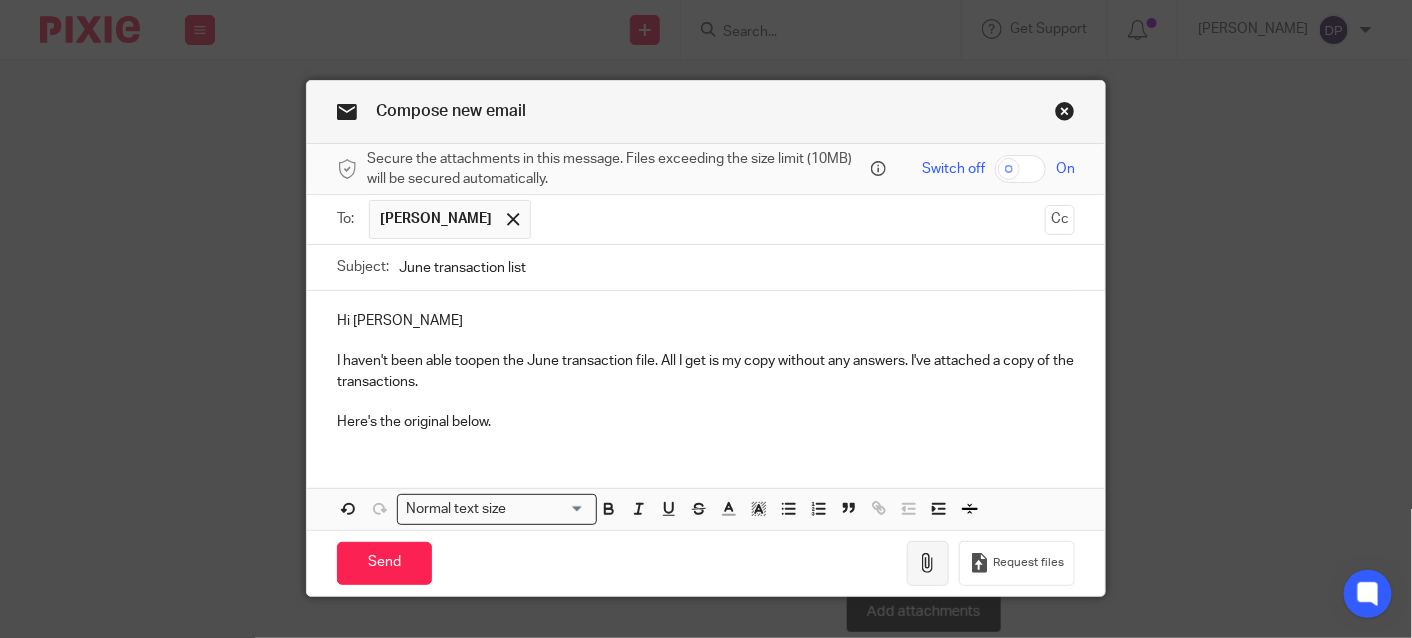 click at bounding box center (928, 563) 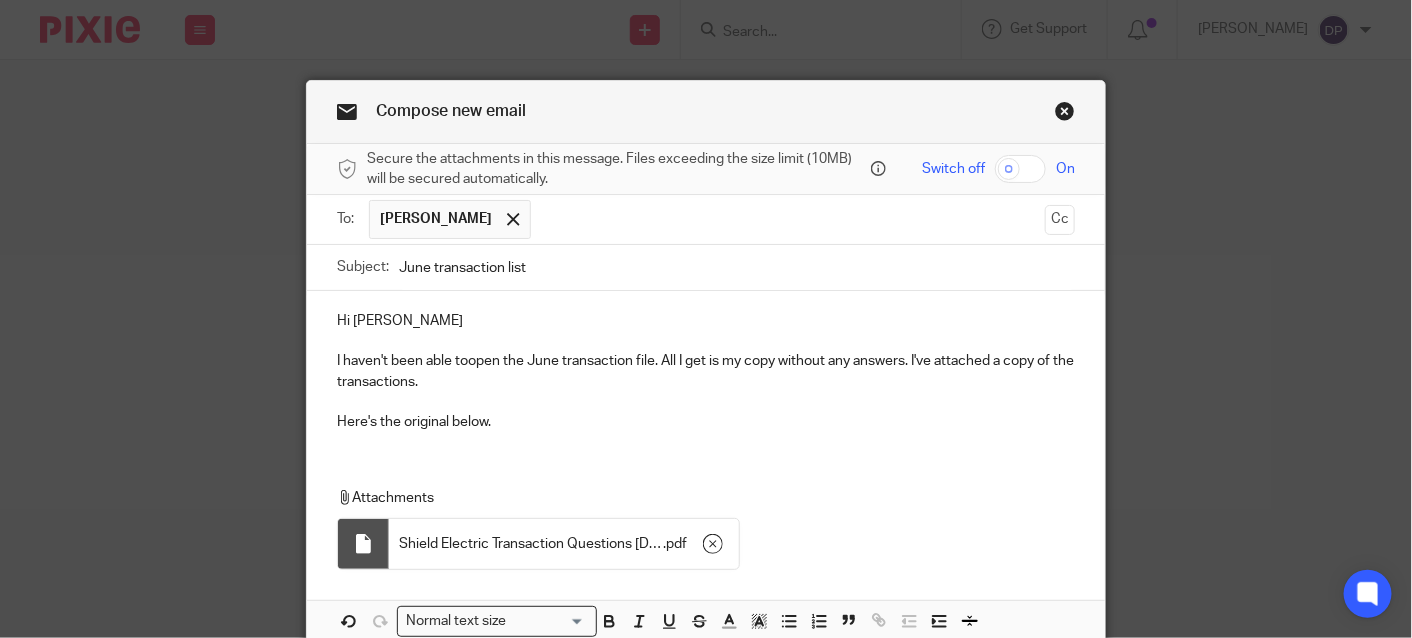 click on "Here's the original below." at bounding box center (706, 422) 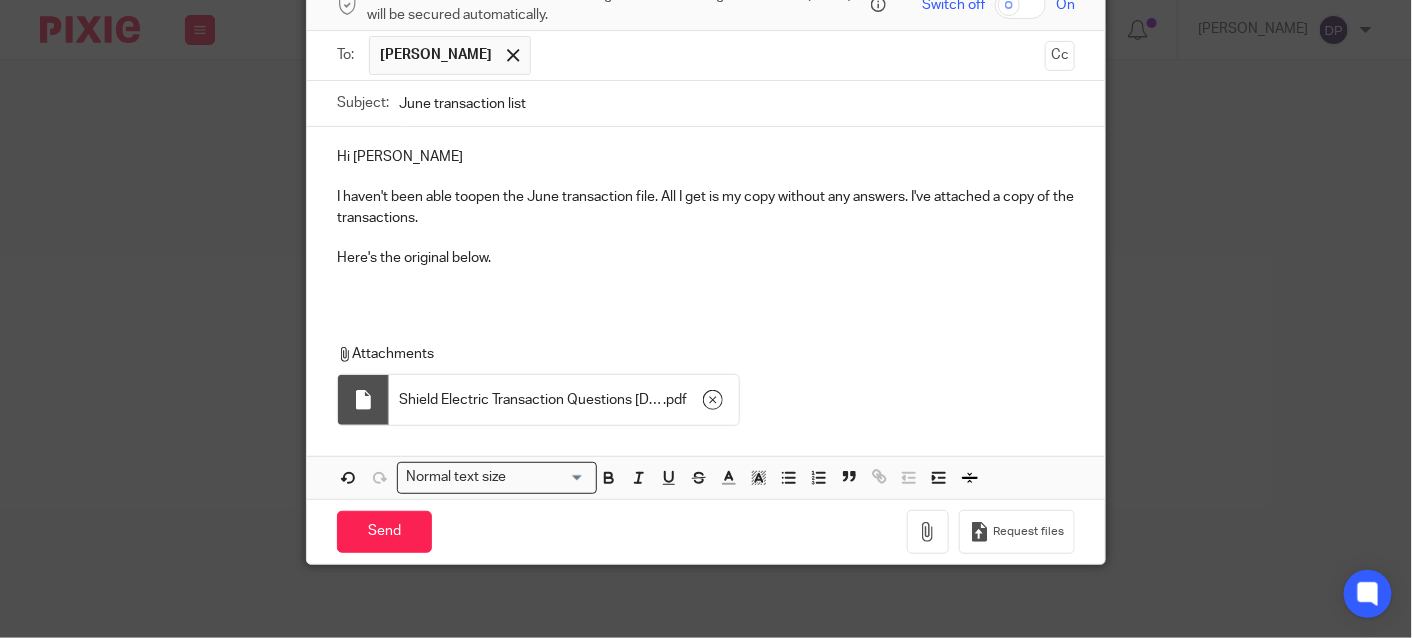 scroll, scrollTop: 168, scrollLeft: 0, axis: vertical 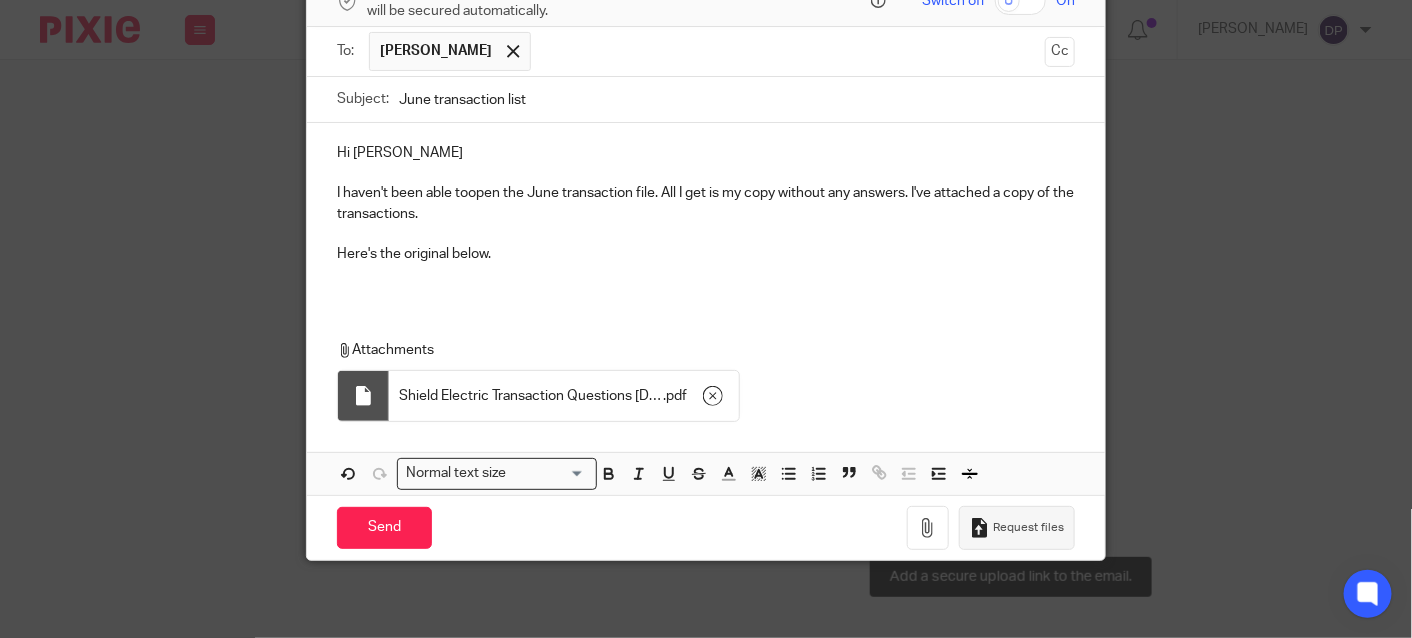 click at bounding box center (980, 528) 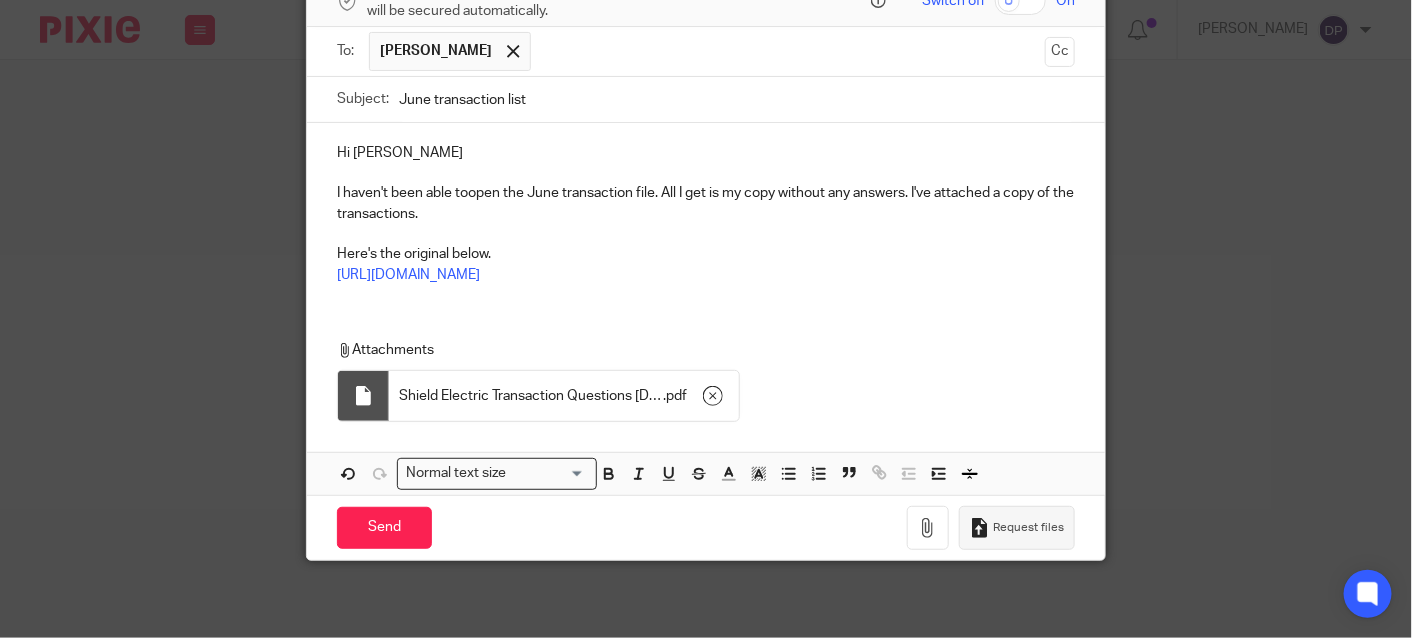 click on "Here's the original below." at bounding box center [706, 254] 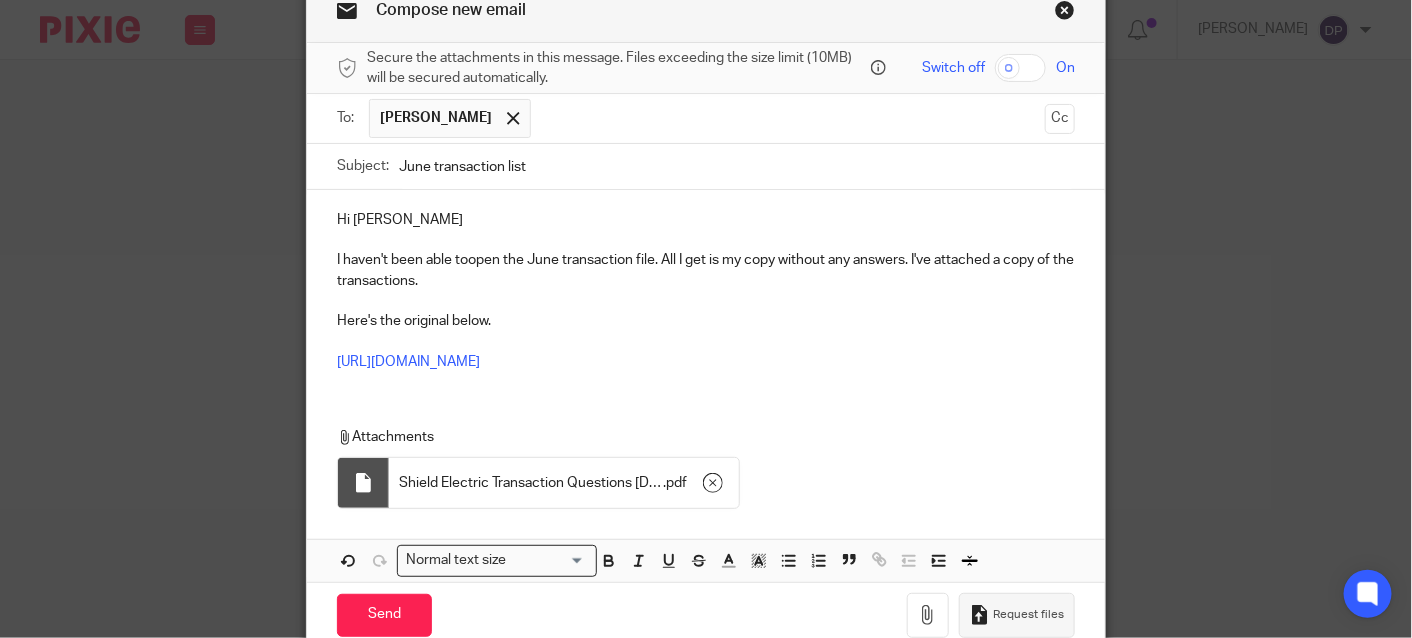 scroll, scrollTop: 68, scrollLeft: 0, axis: vertical 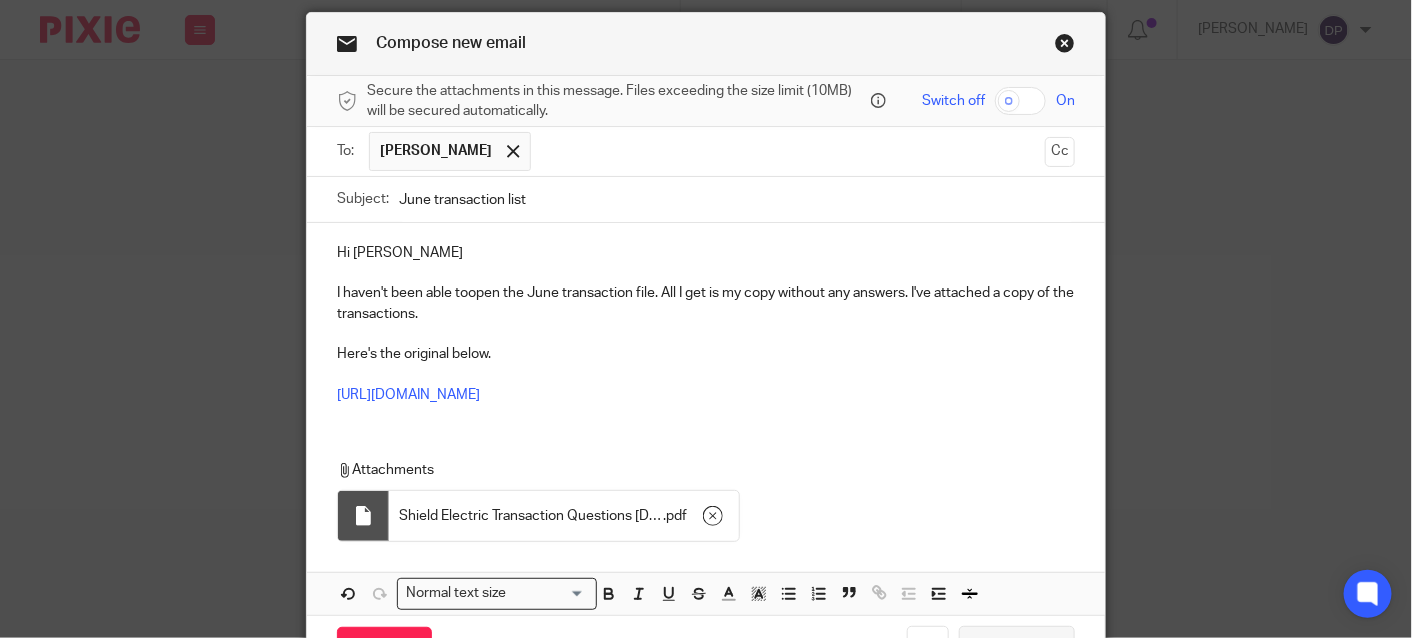 click on "Hi [PERSON_NAME]   I haven't been able toopen the June transaction file. All I get is my copy without any answers. I've attached a copy of the transactions. Here's the original below. [URL][DOMAIN_NAME]           Attachments
Shield Electric Transaction Questions  [DATE]       070625 . pdf
Normal text size
Loading...
Remove
Edit" at bounding box center [706, 419] 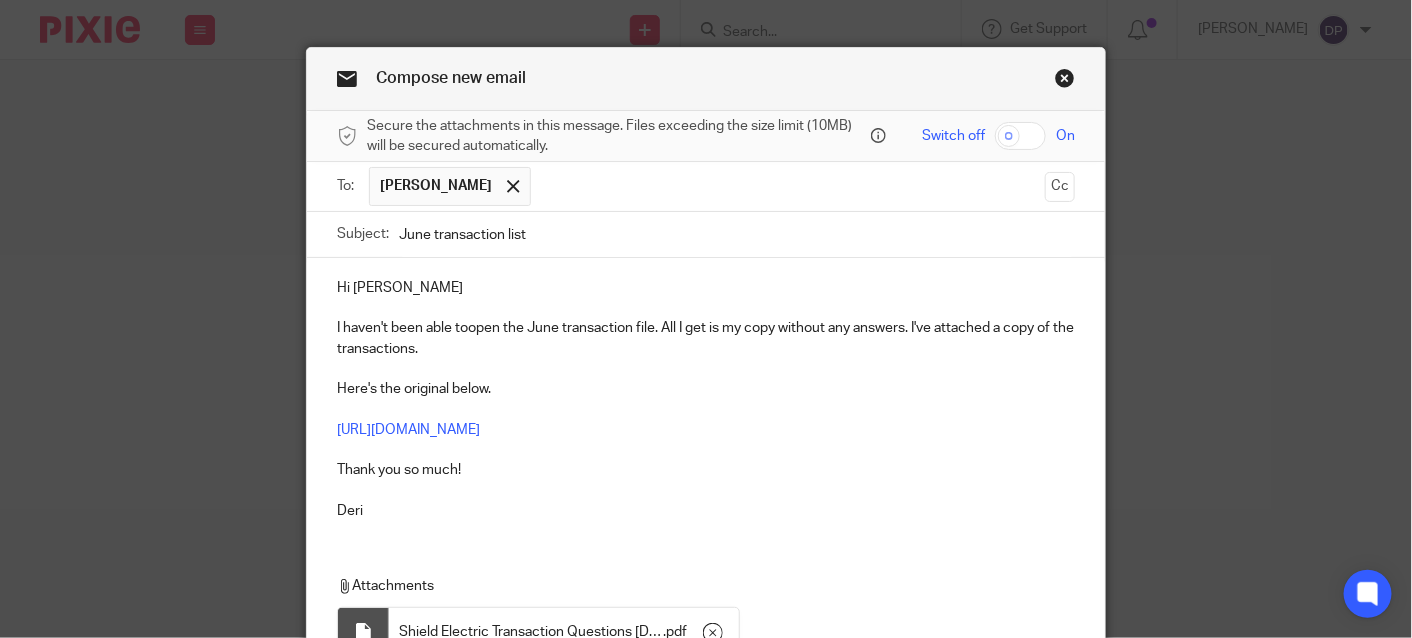 scroll, scrollTop: 0, scrollLeft: 0, axis: both 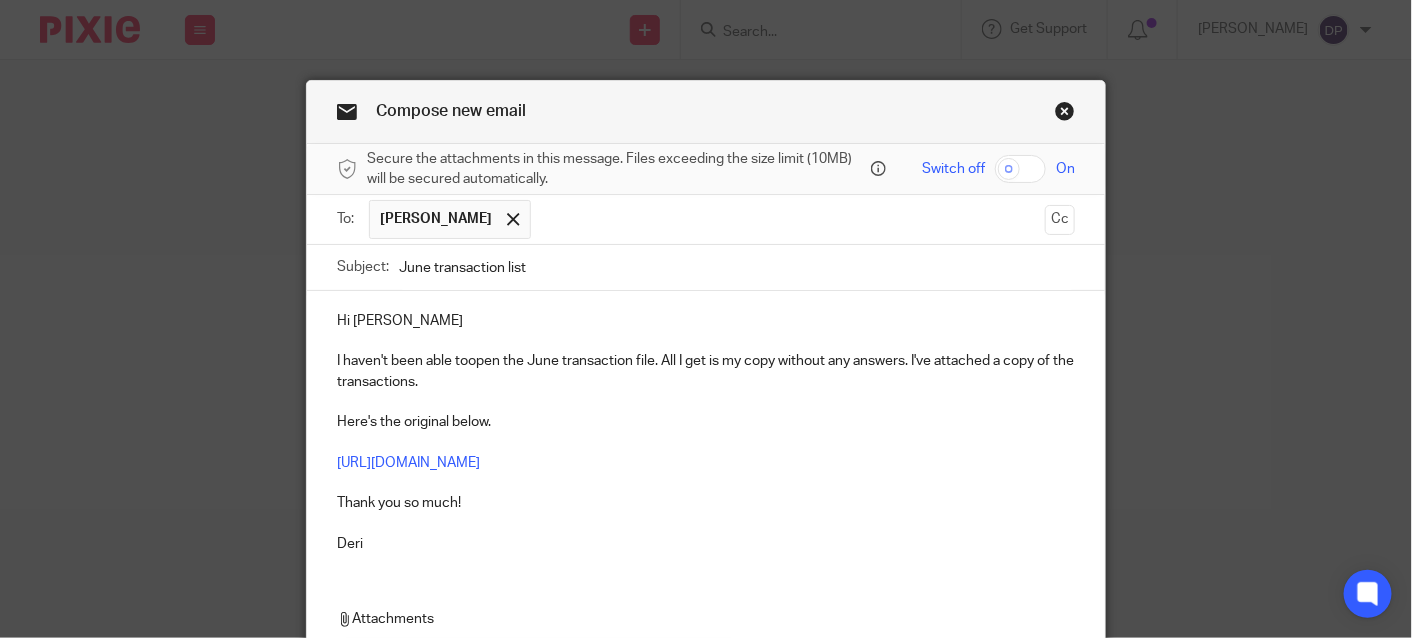 click at bounding box center [788, 219] 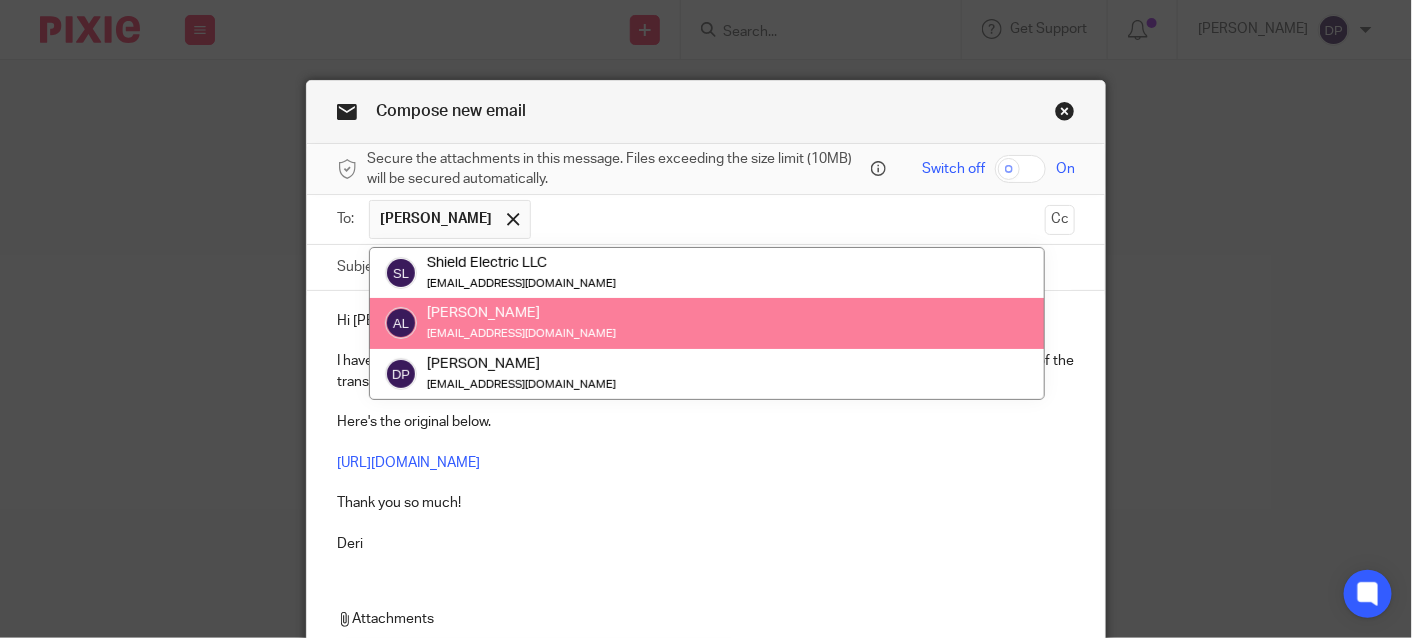 click on "[PERSON_NAME]" at bounding box center (521, 314) 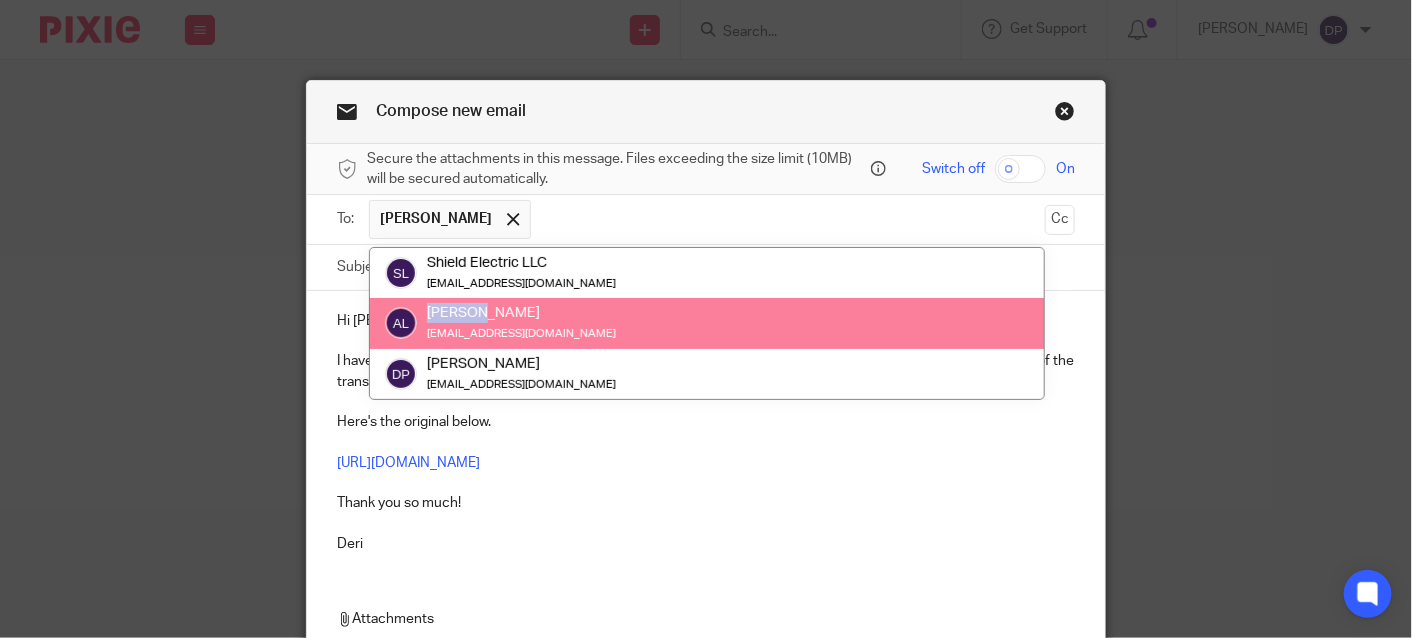 click on "[PERSON_NAME]" at bounding box center (521, 314) 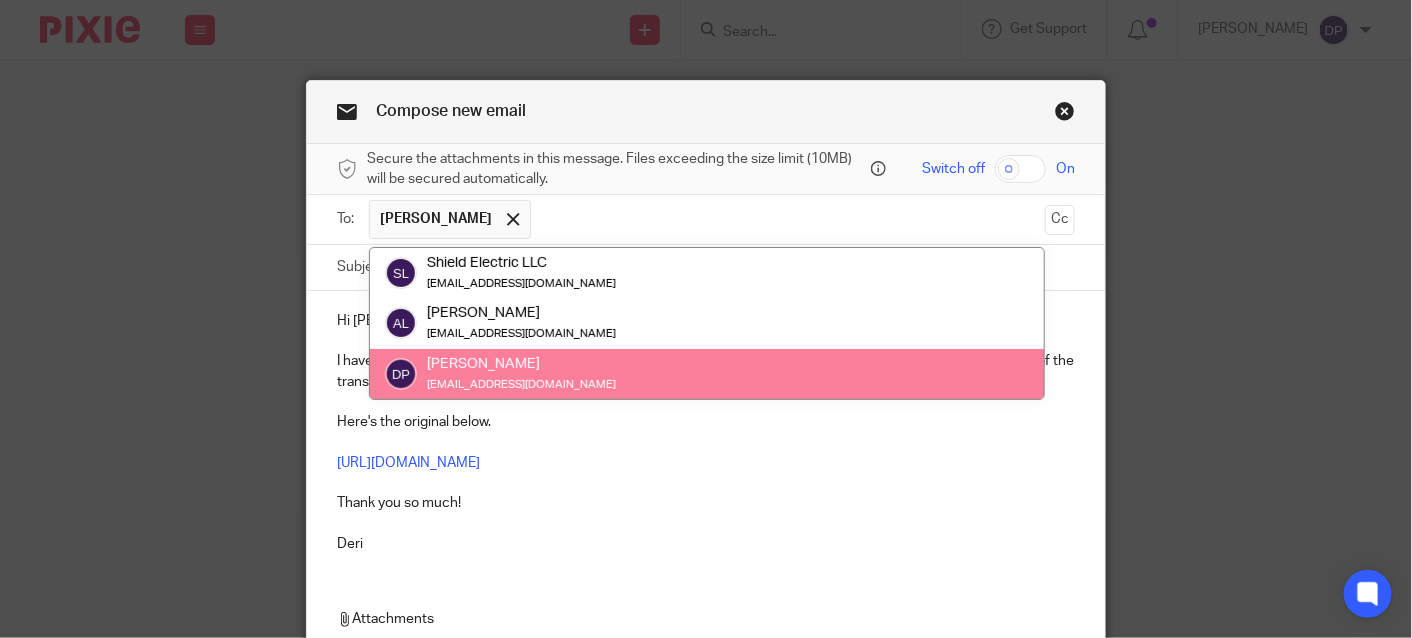 click on "Here's the original below." at bounding box center [706, 422] 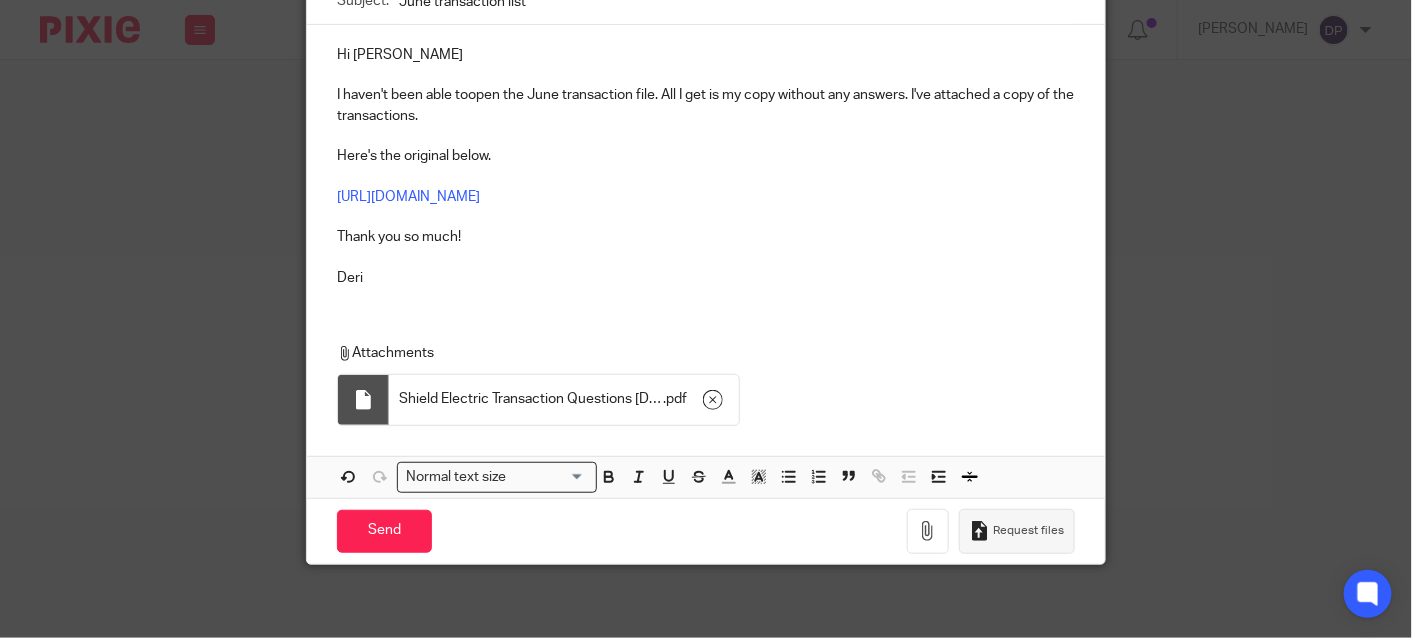 scroll, scrollTop: 269, scrollLeft: 0, axis: vertical 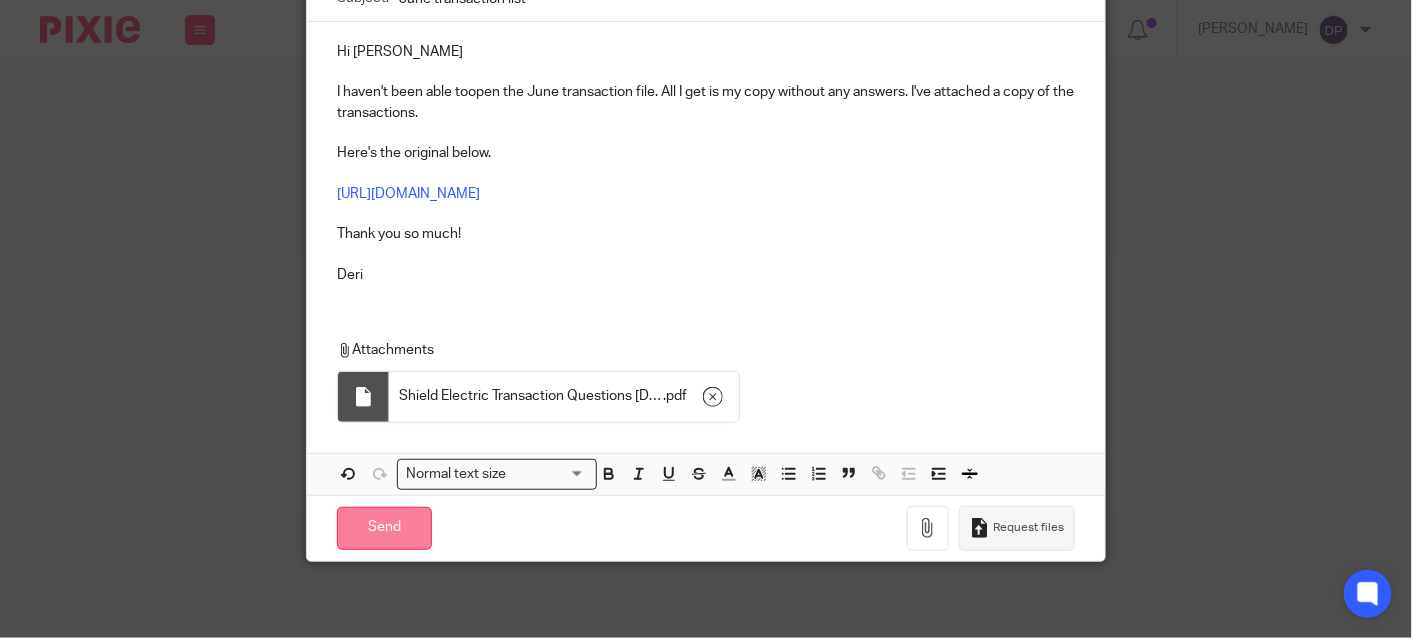click on "Send" at bounding box center [384, 528] 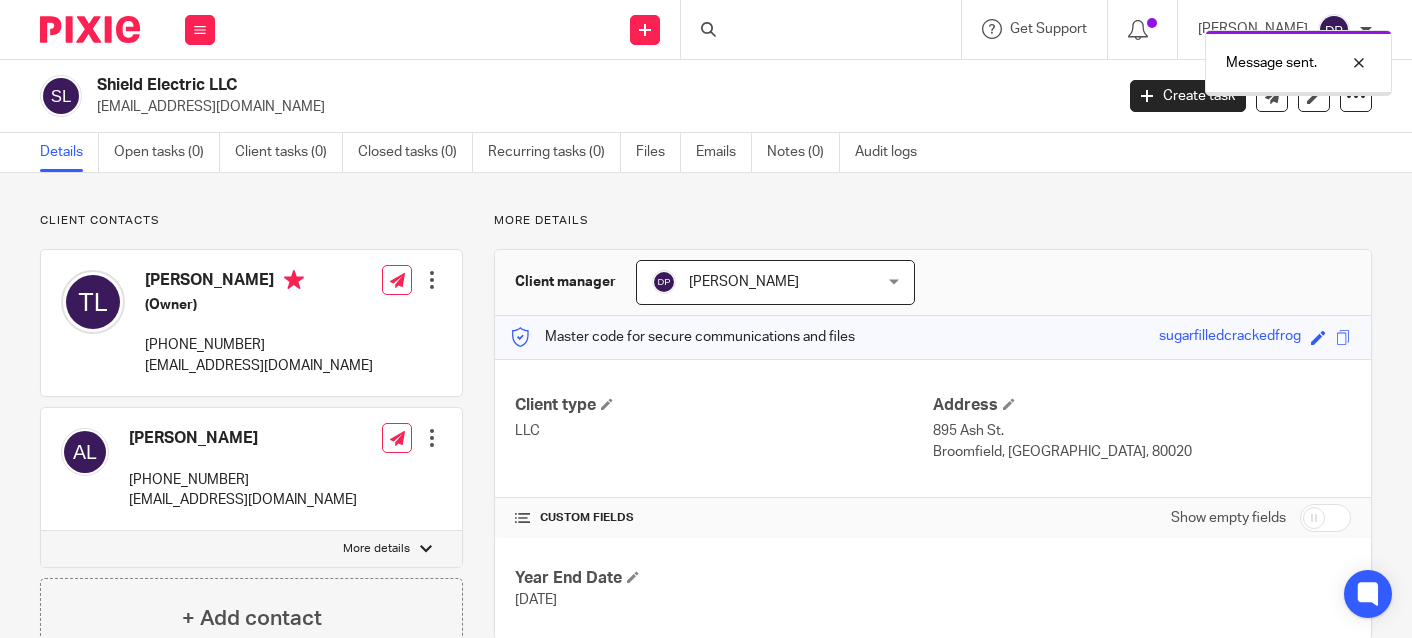 scroll, scrollTop: 0, scrollLeft: 0, axis: both 